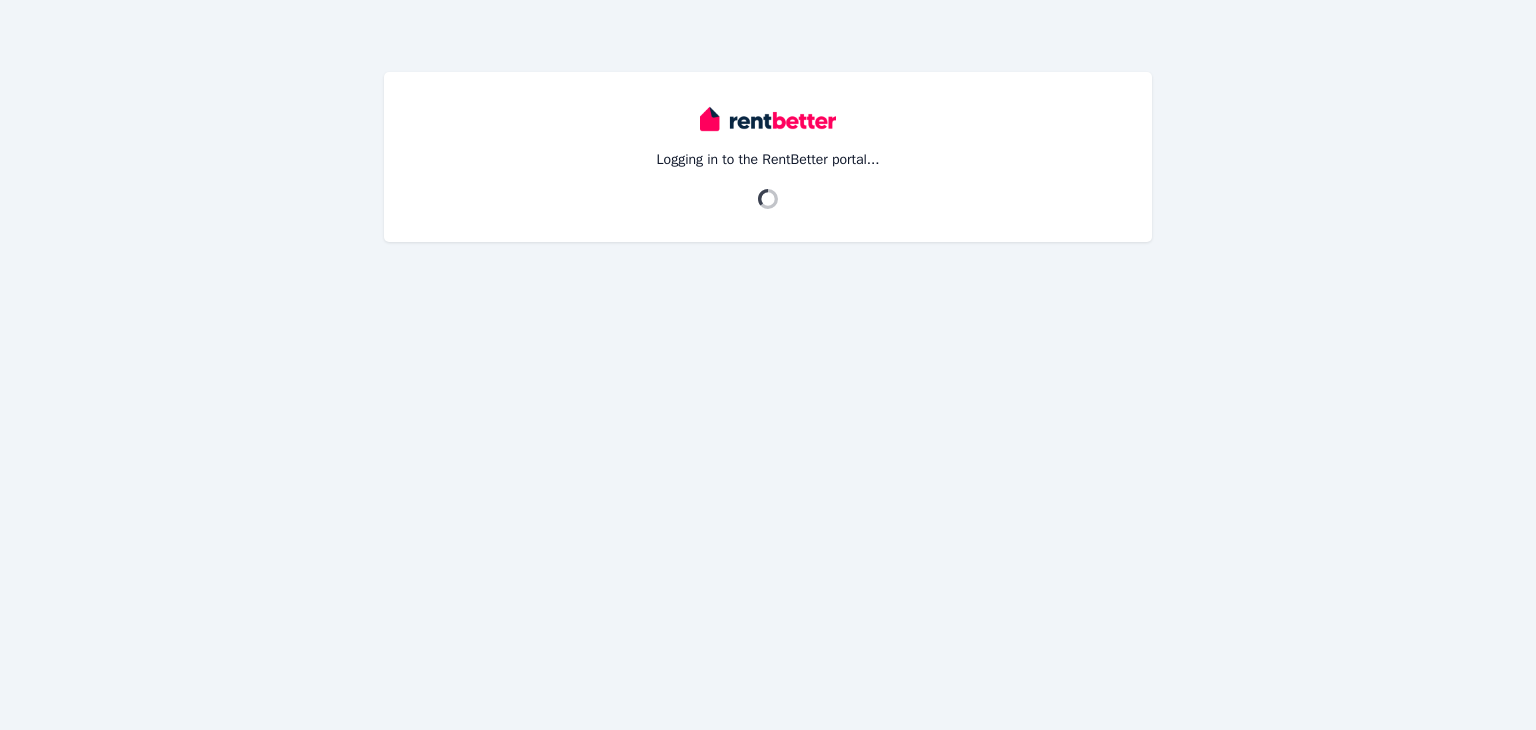 scroll, scrollTop: 0, scrollLeft: 0, axis: both 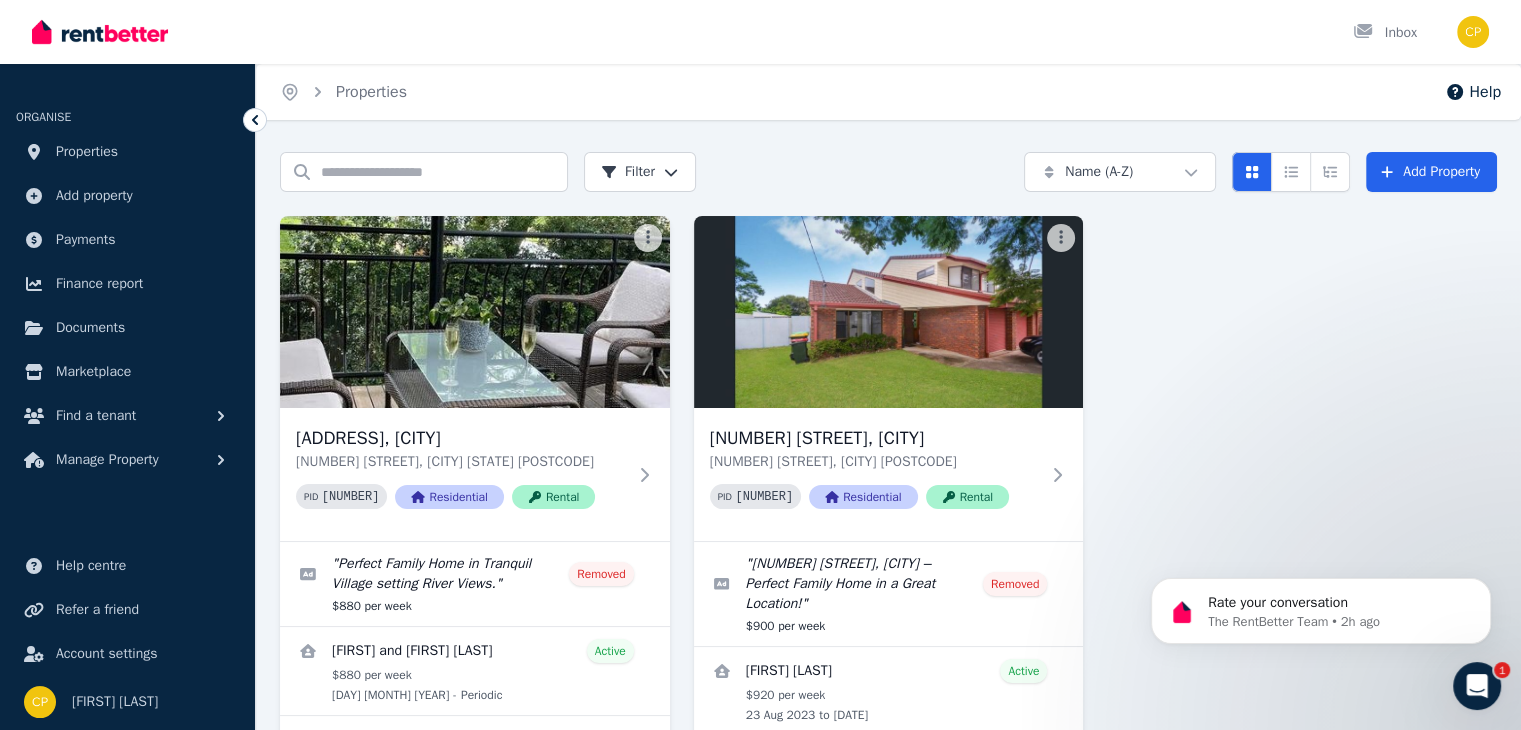 click 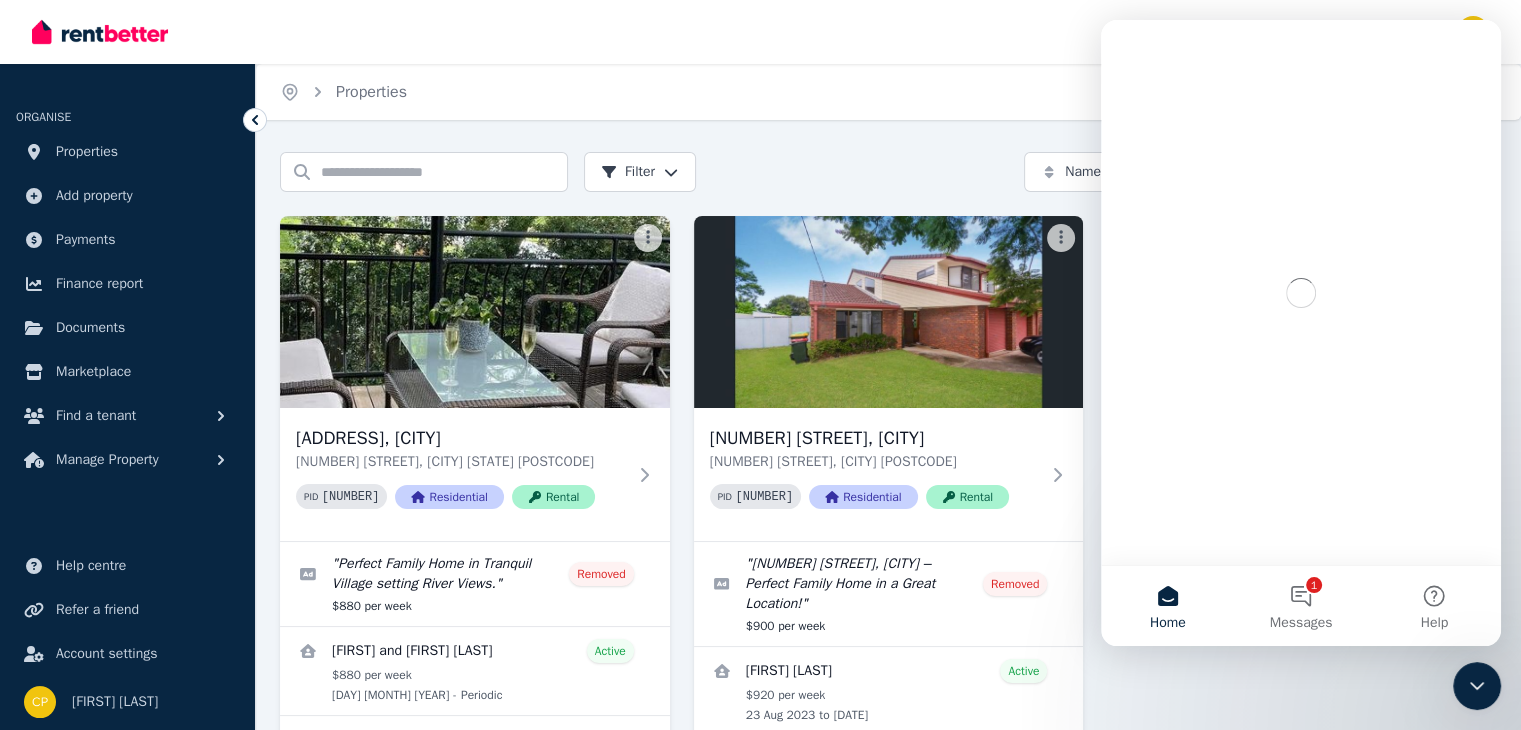 scroll, scrollTop: 0, scrollLeft: 0, axis: both 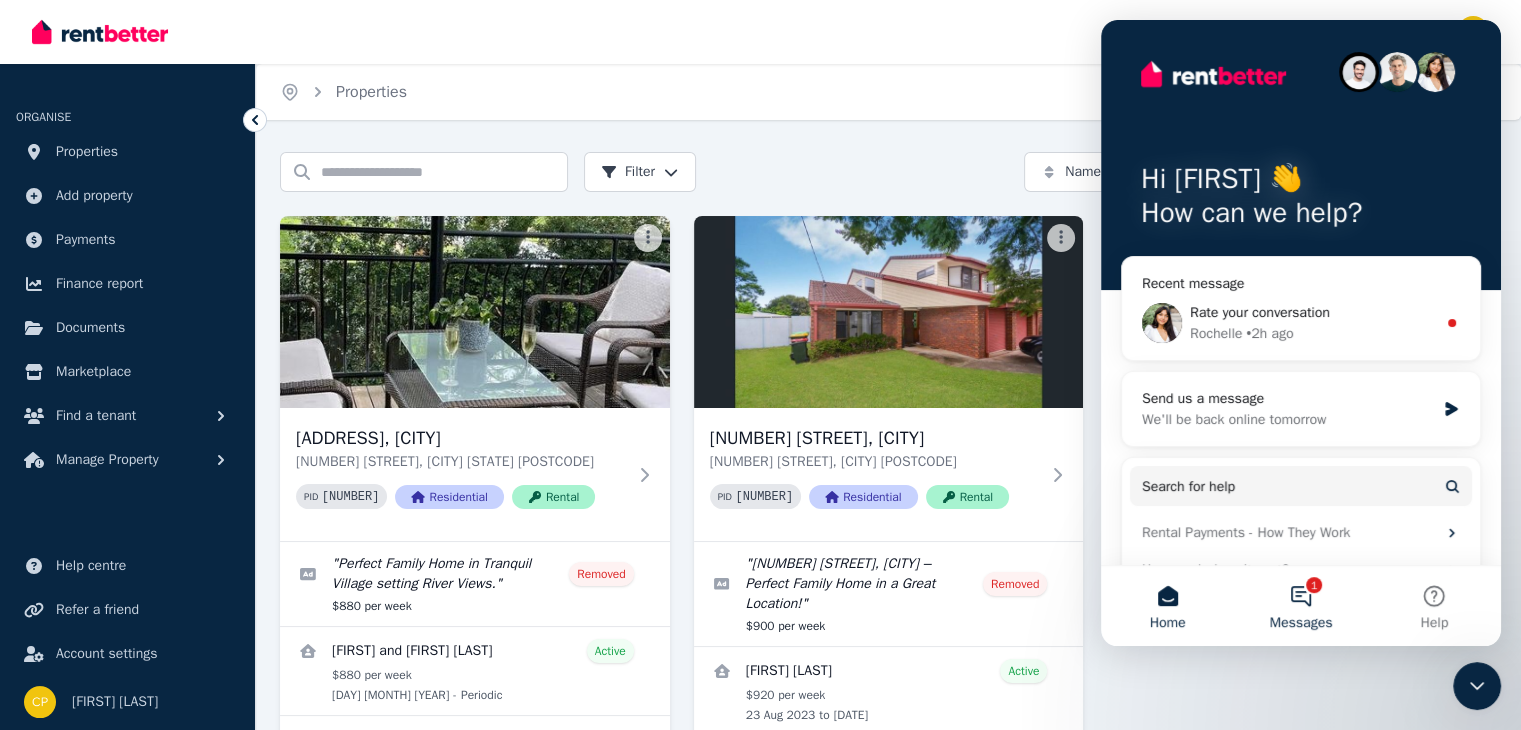 click on "1 Messages" at bounding box center [1300, 606] 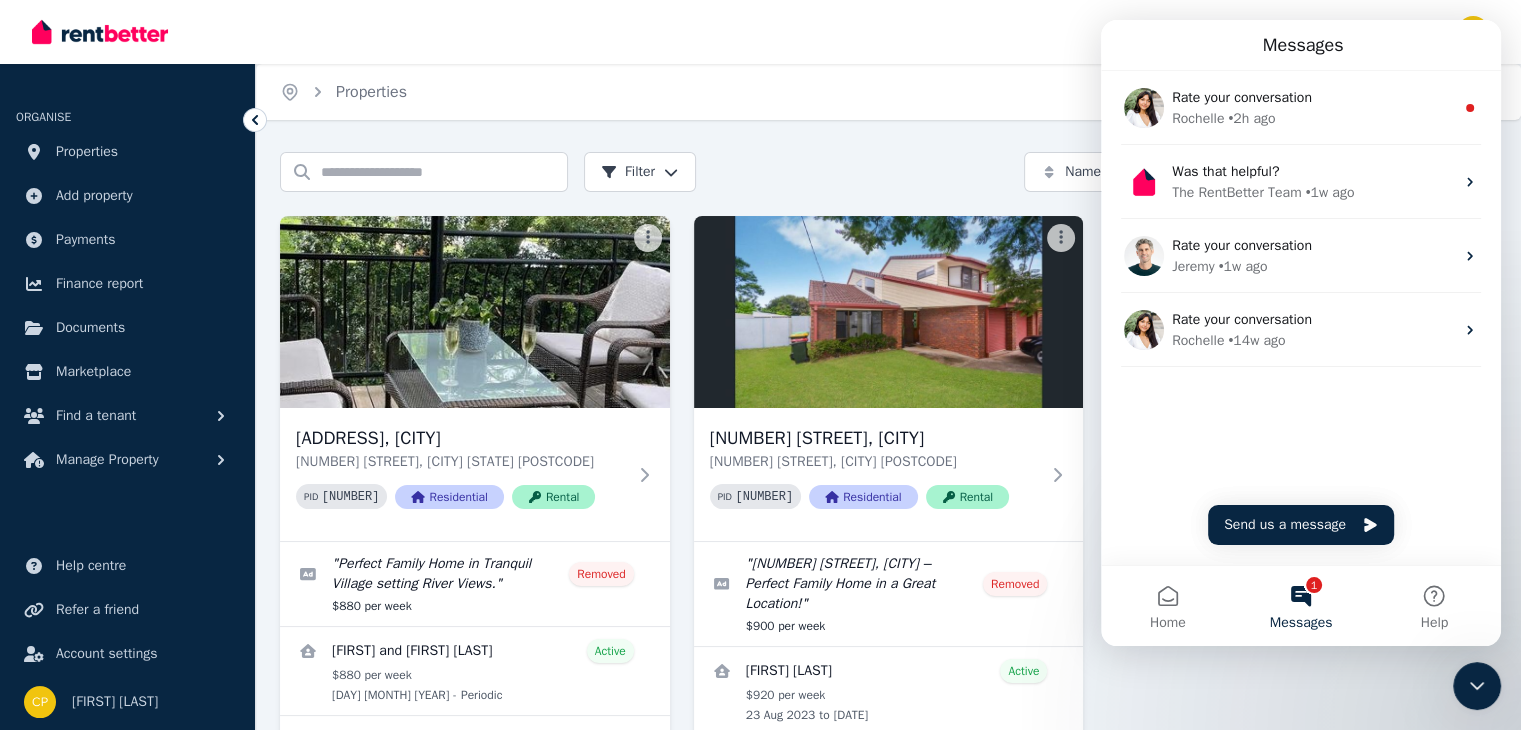 click on "1 Messages" at bounding box center (1300, 606) 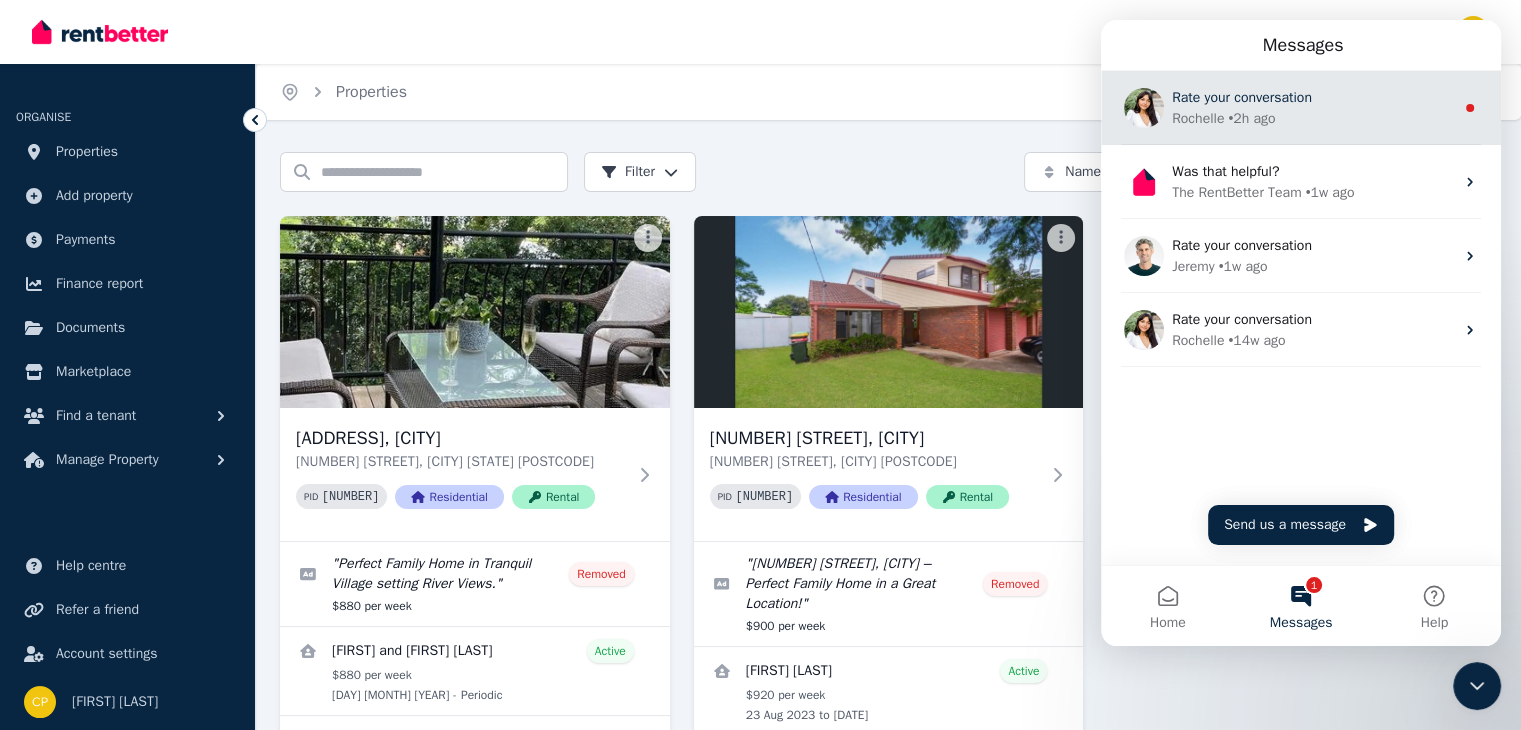 click on "•  2h ago" at bounding box center [1251, 118] 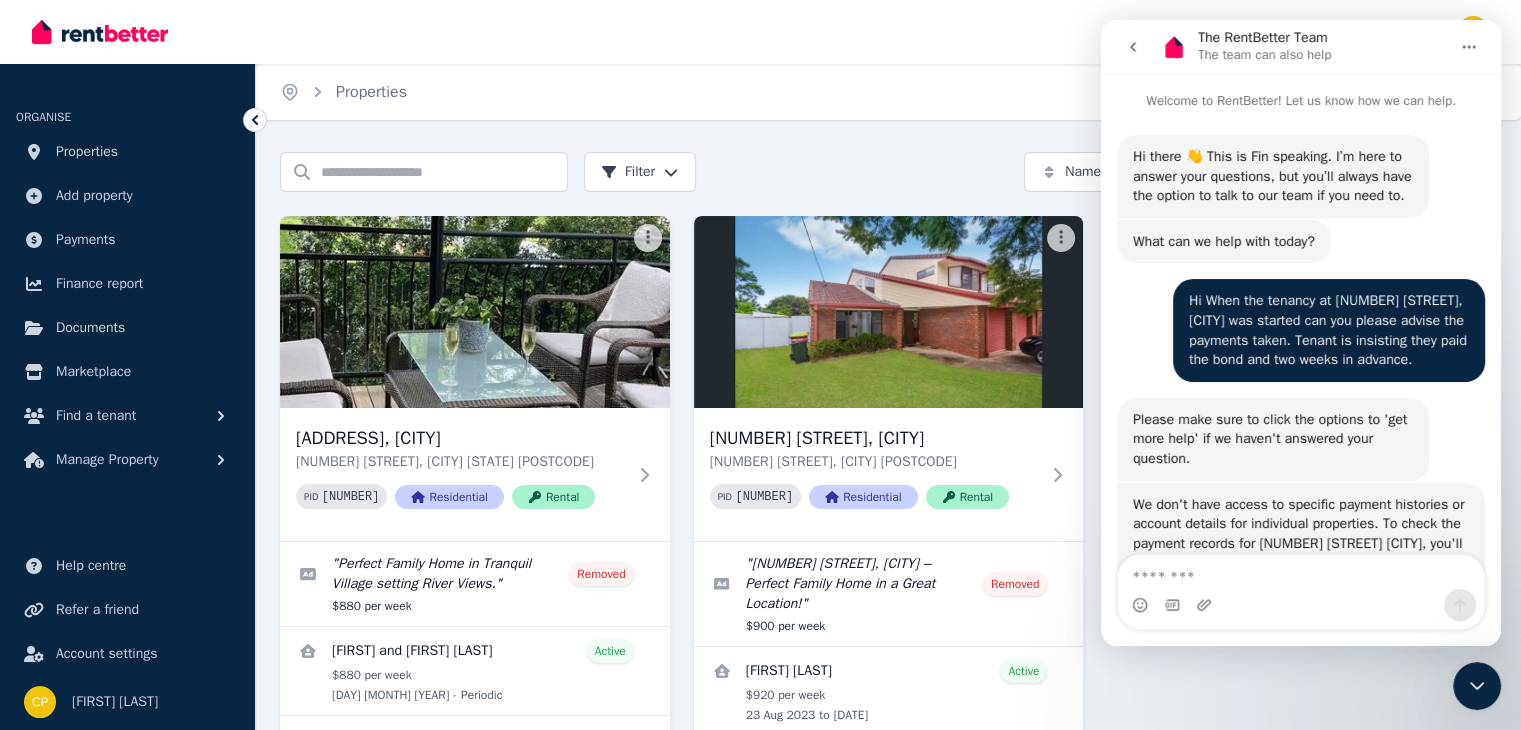 scroll, scrollTop: 2, scrollLeft: 0, axis: vertical 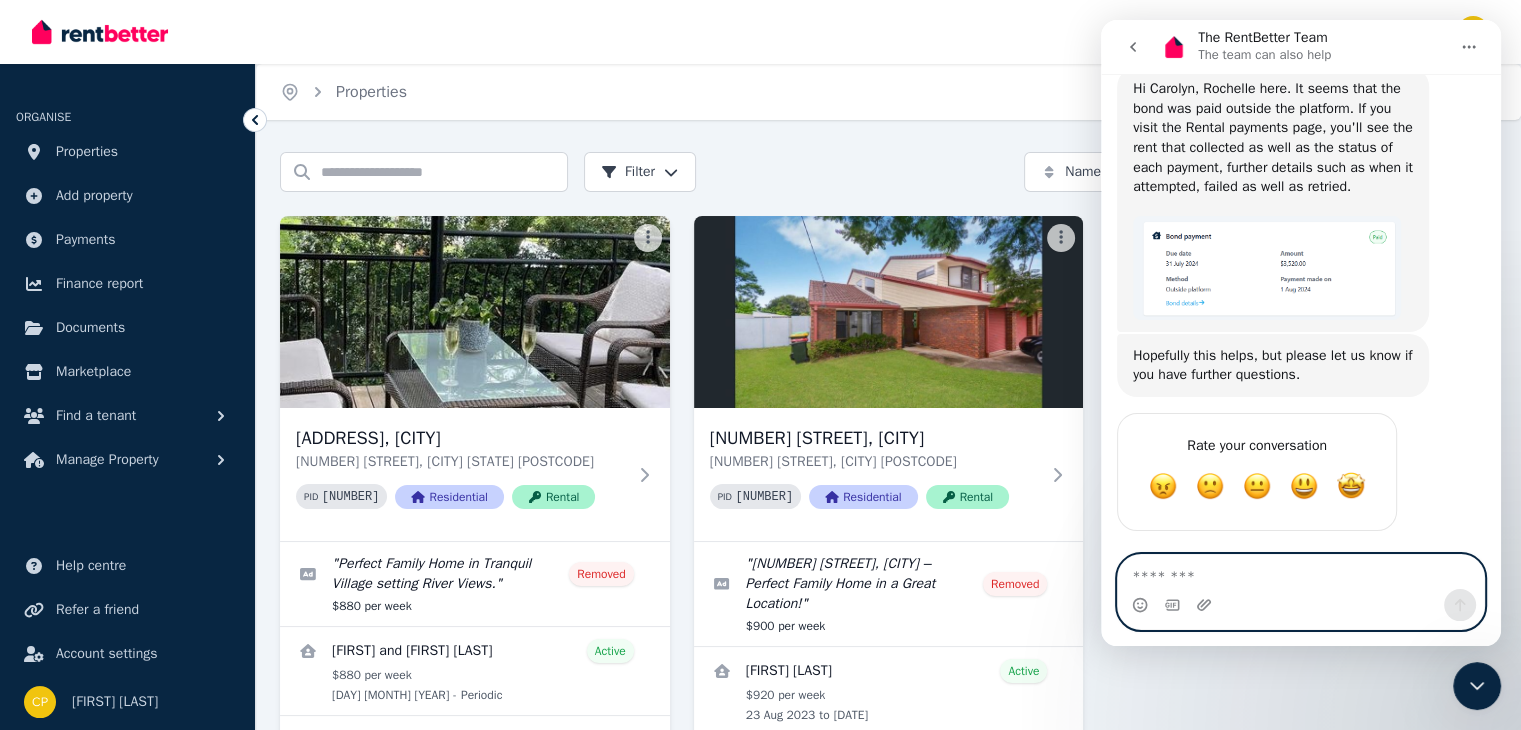 click at bounding box center (1301, 572) 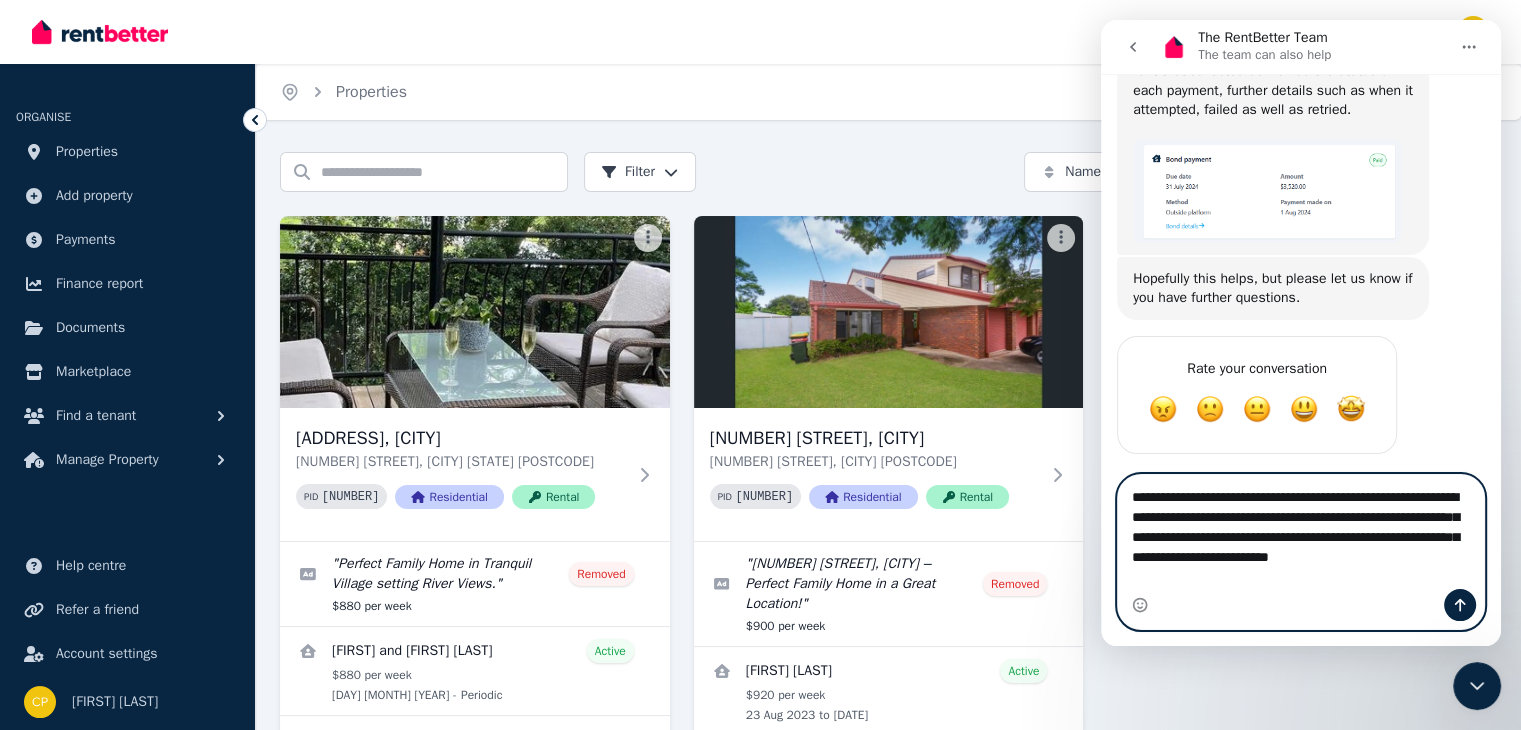 type on "**********" 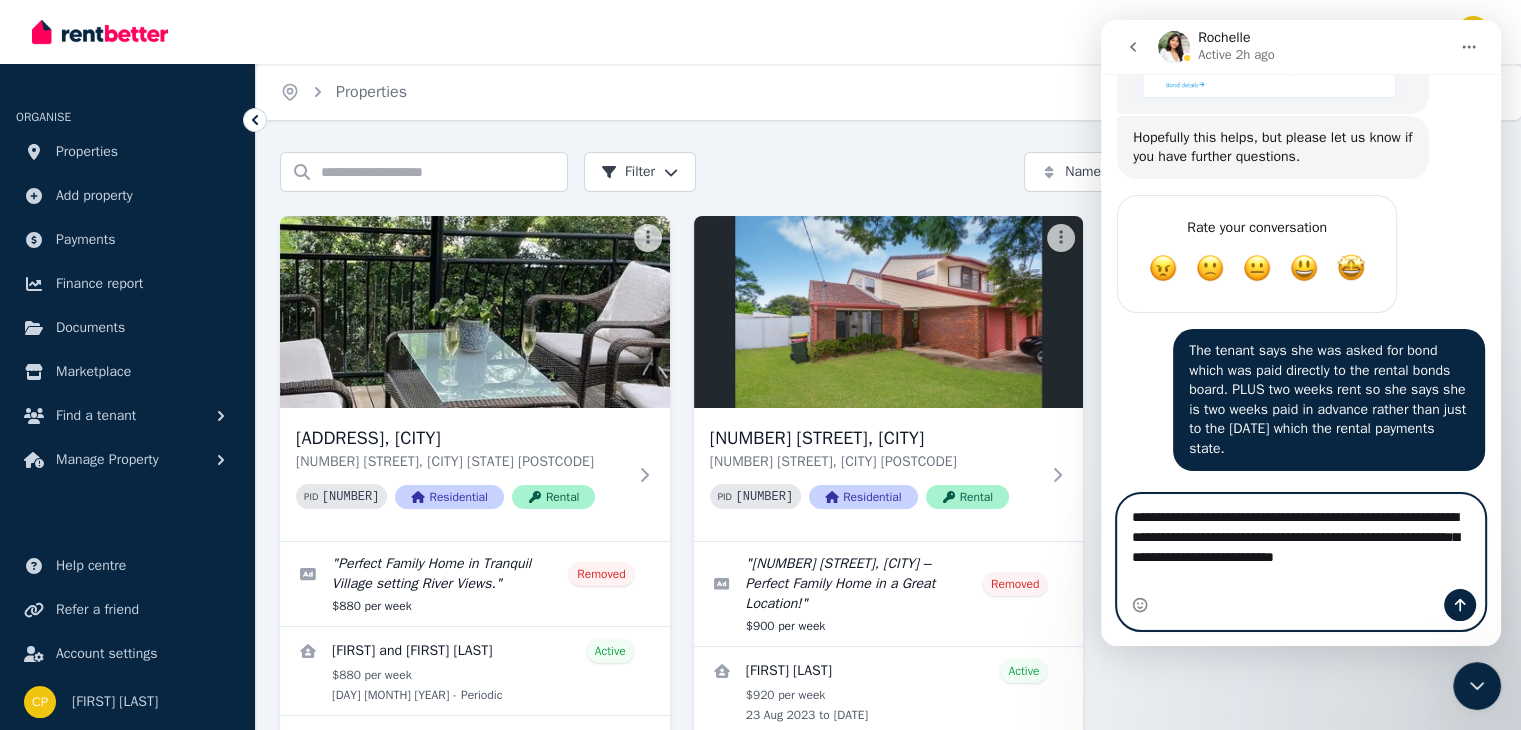 scroll, scrollTop: 2227, scrollLeft: 0, axis: vertical 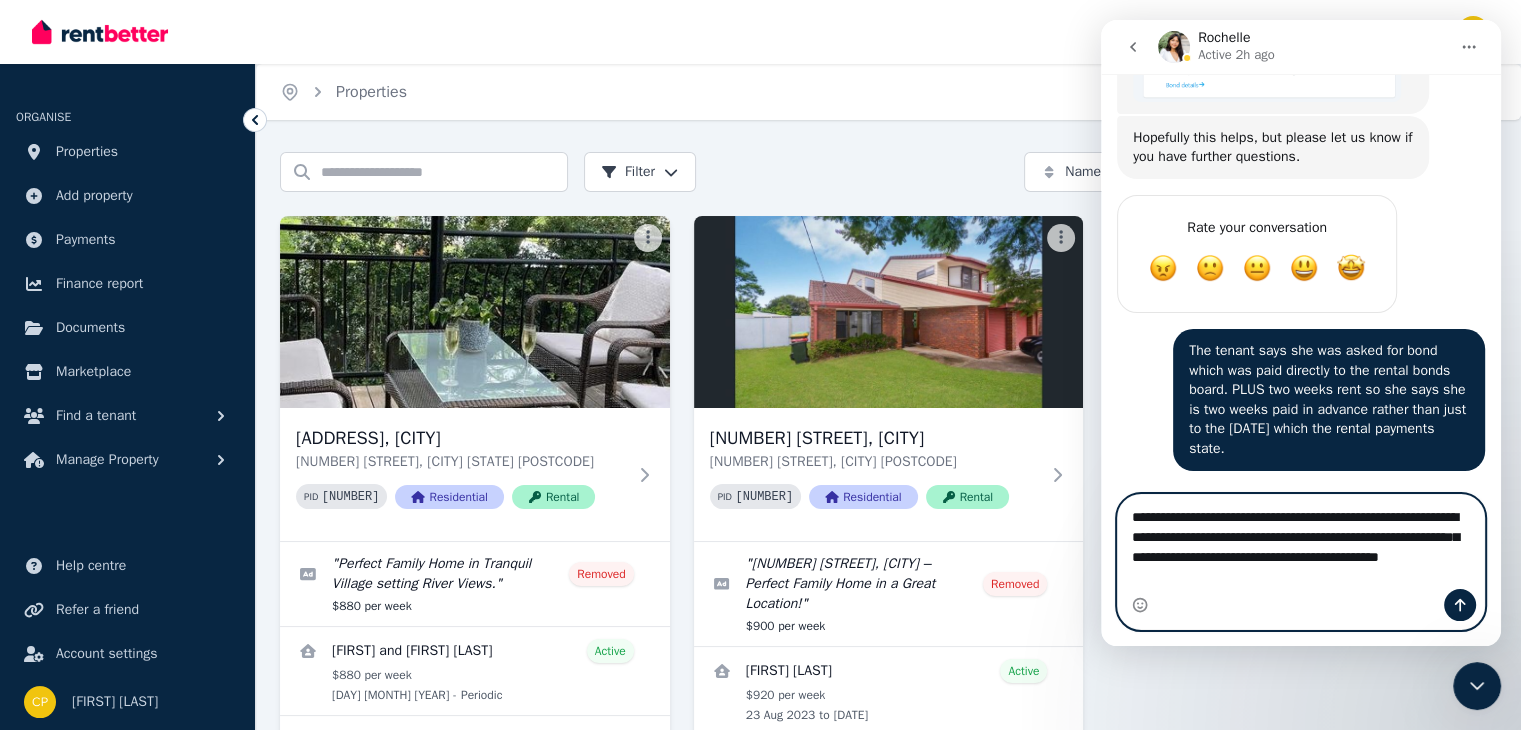 type on "**********" 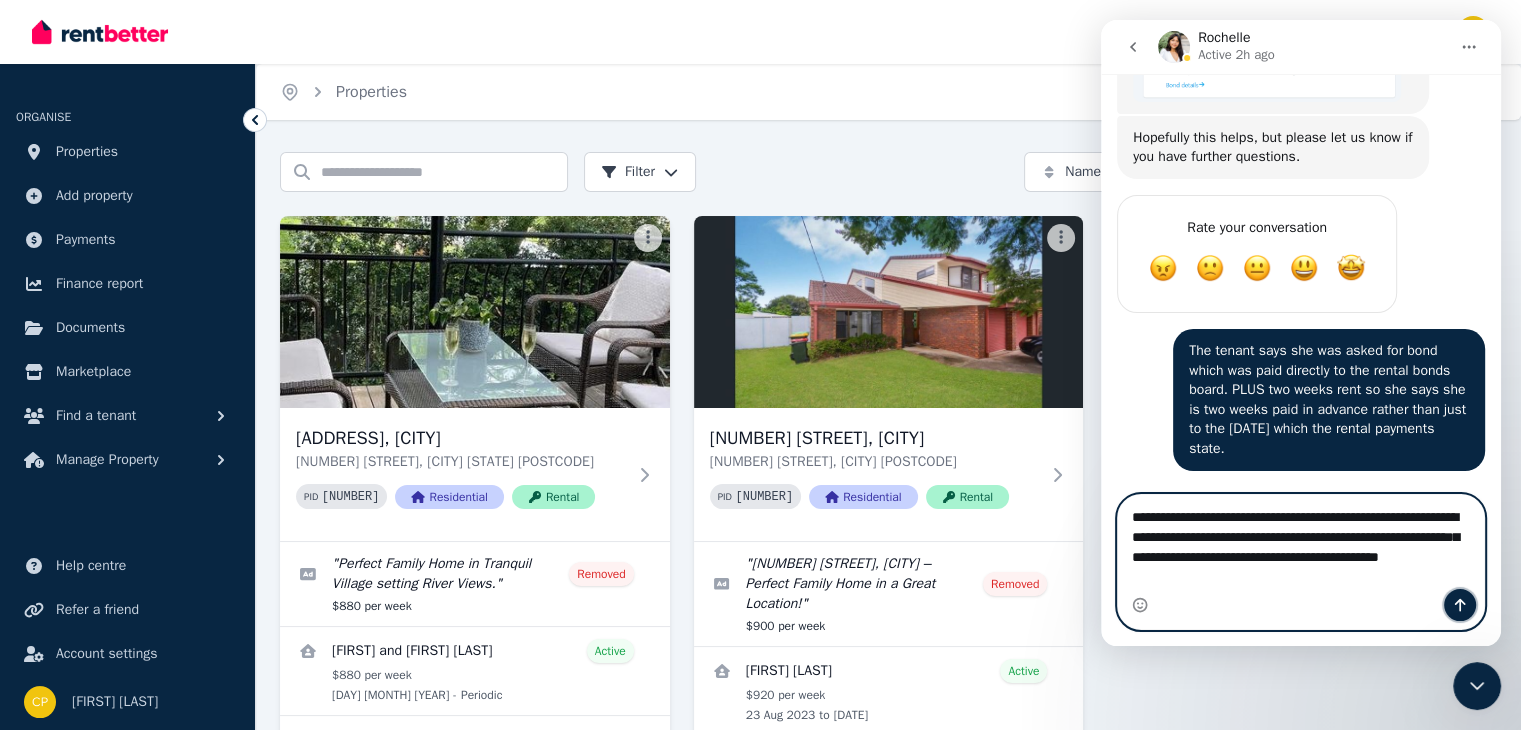 click 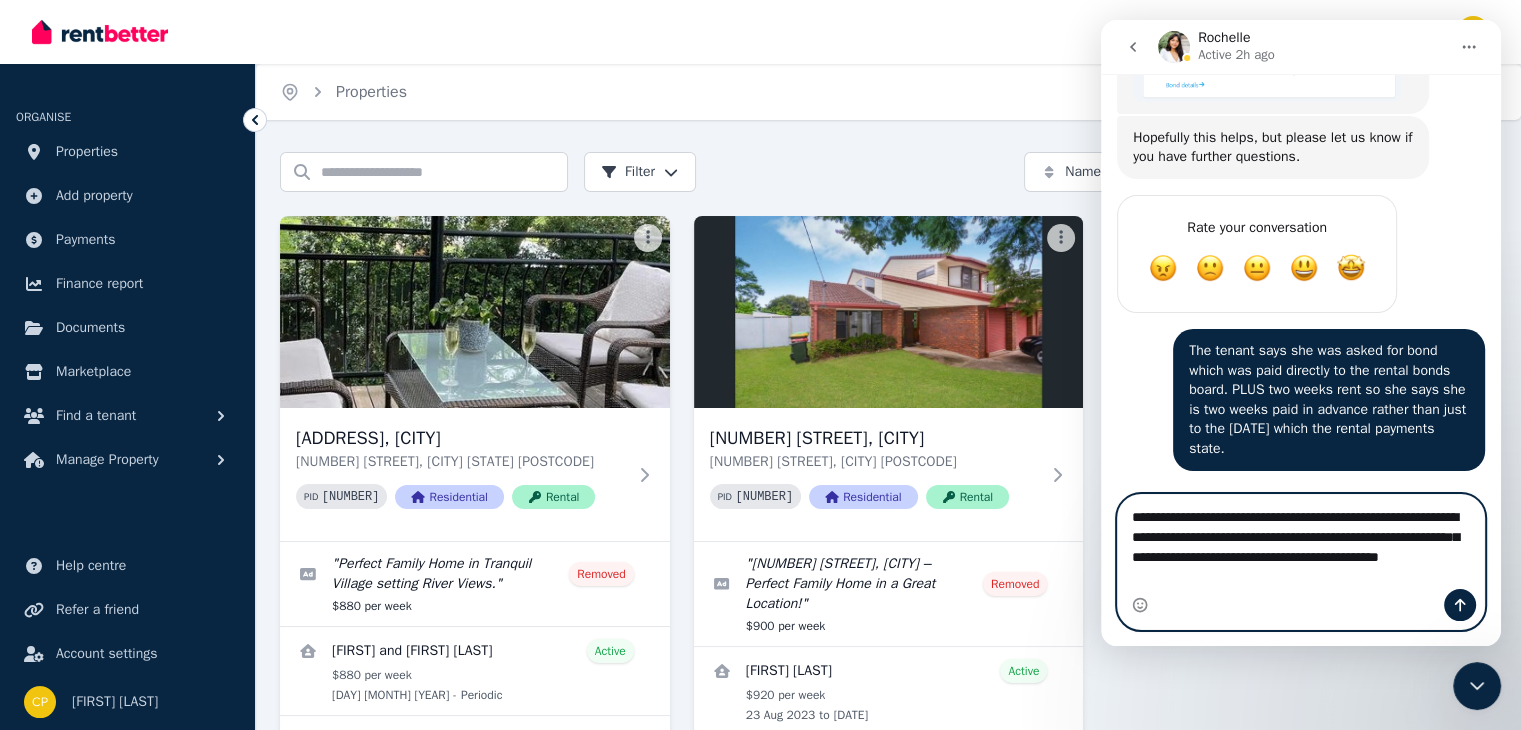 type 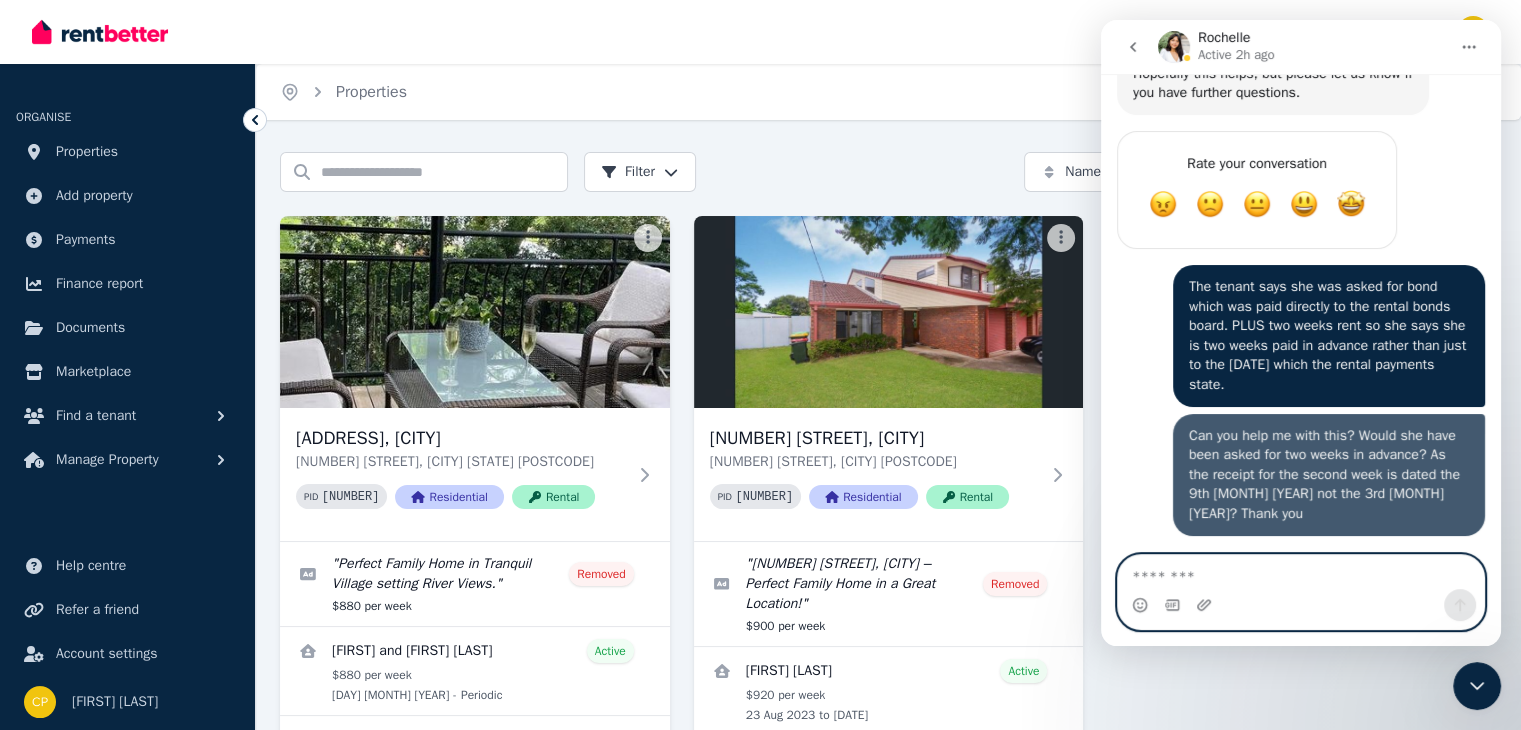 scroll, scrollTop: 2291, scrollLeft: 0, axis: vertical 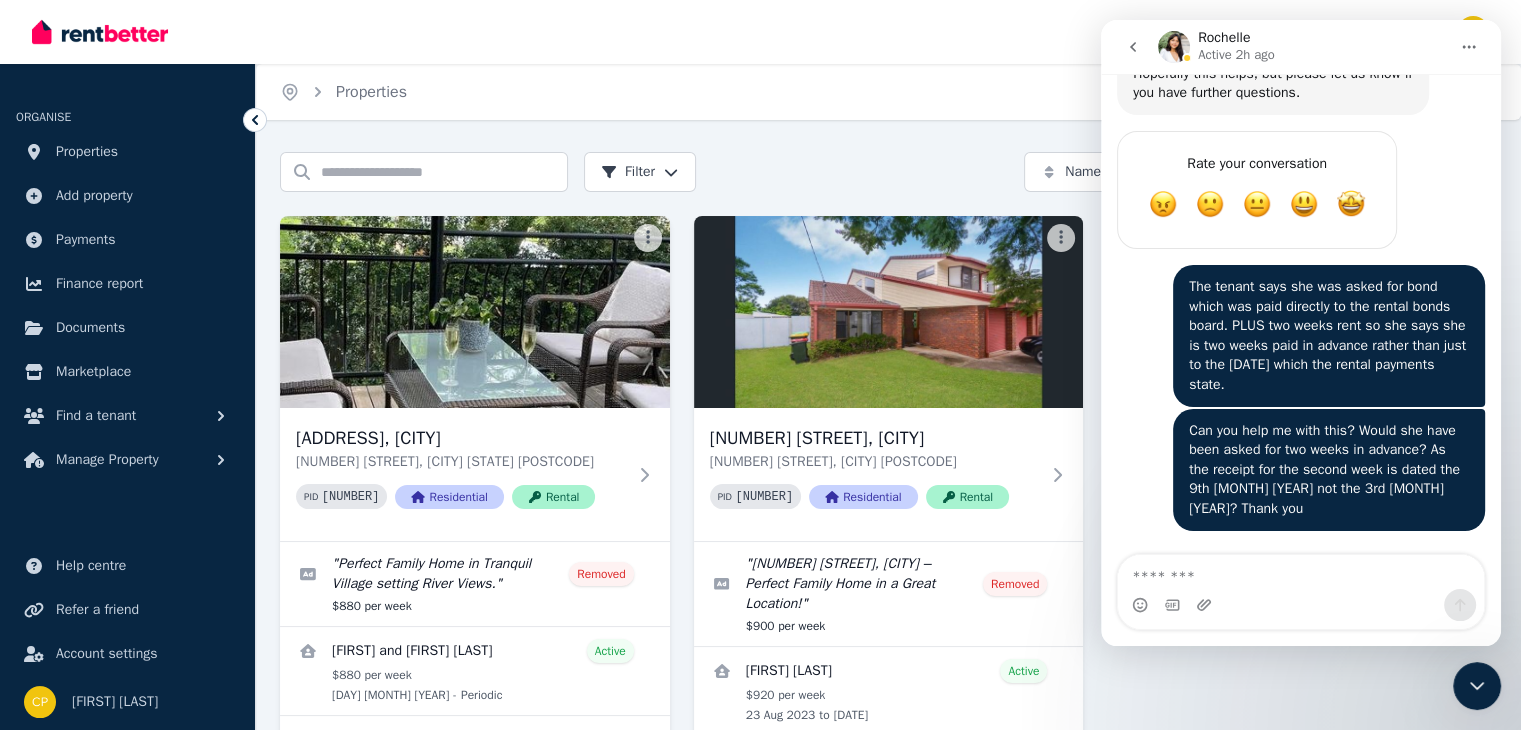 drag, startPoint x: 1496, startPoint y: 553, endPoint x: 1465, endPoint y: 484, distance: 75.643906 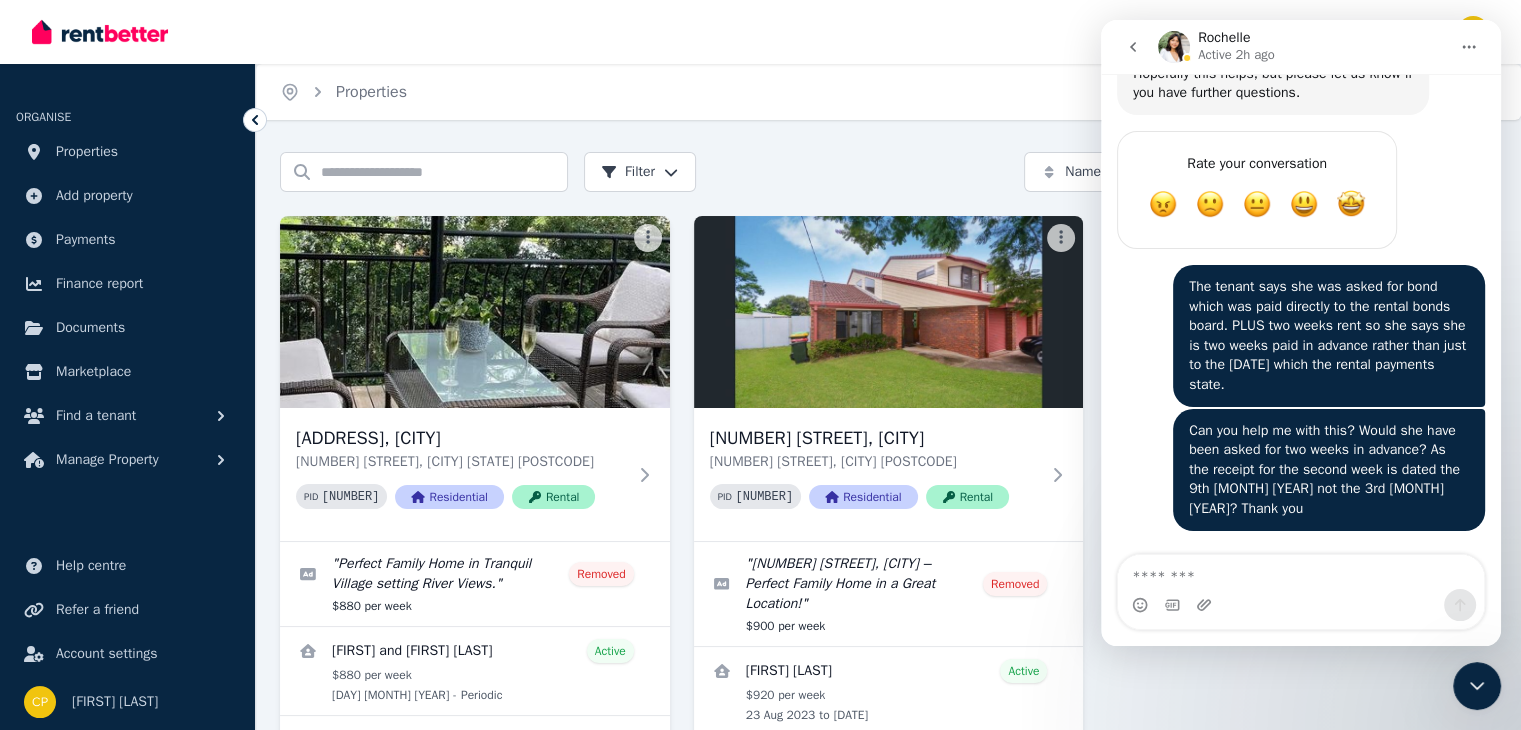 scroll, scrollTop: 2290, scrollLeft: 0, axis: vertical 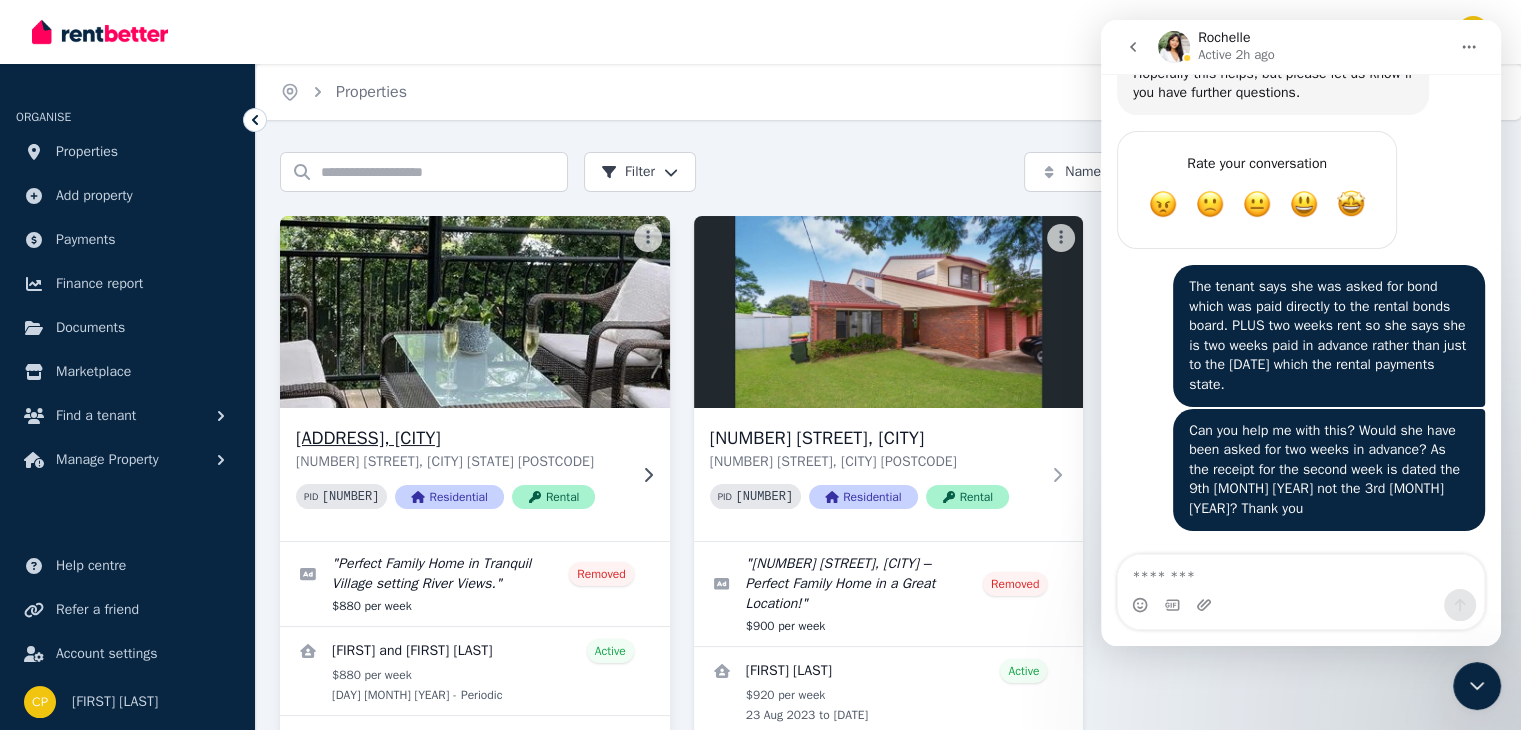 click on "[ADDRESS], [CITY]" at bounding box center (461, 438) 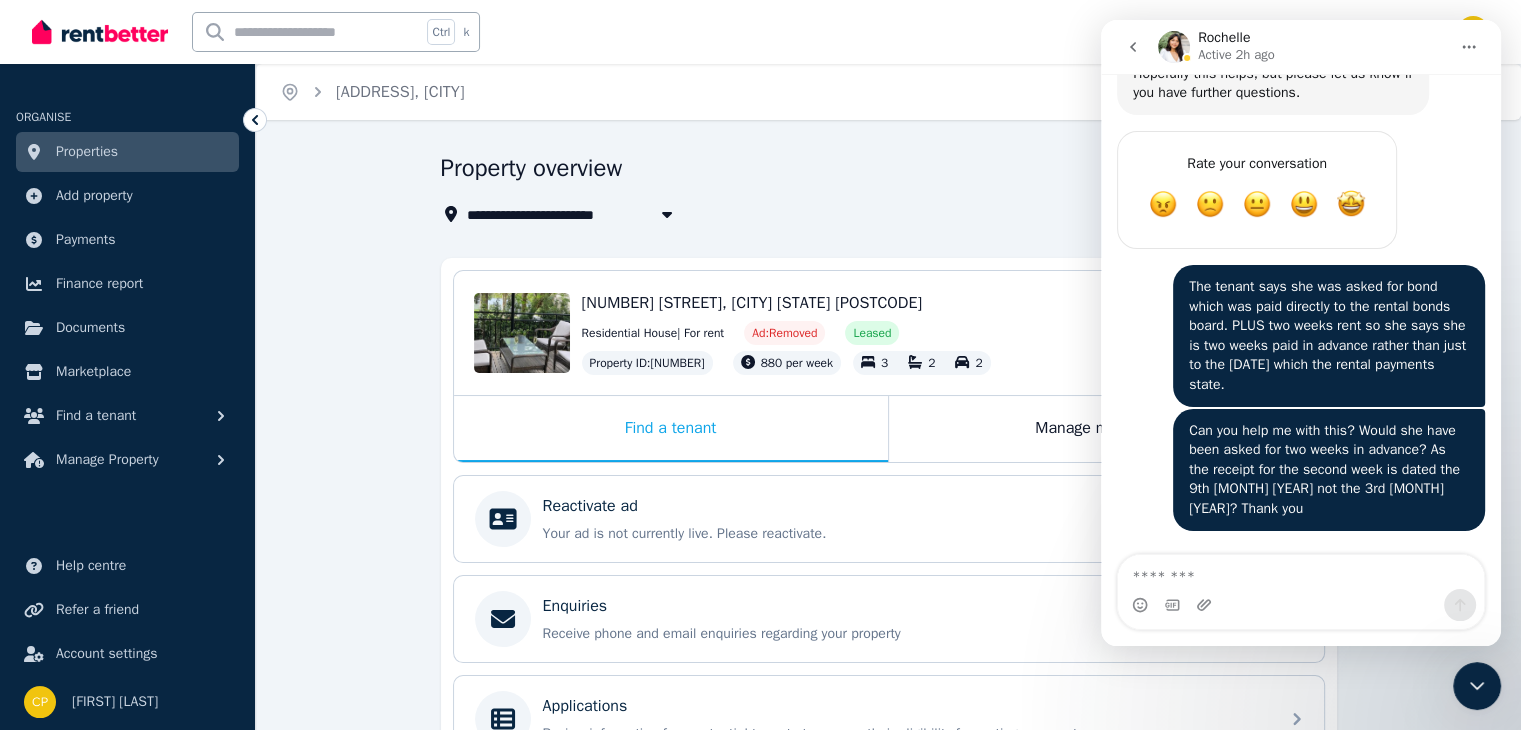 click 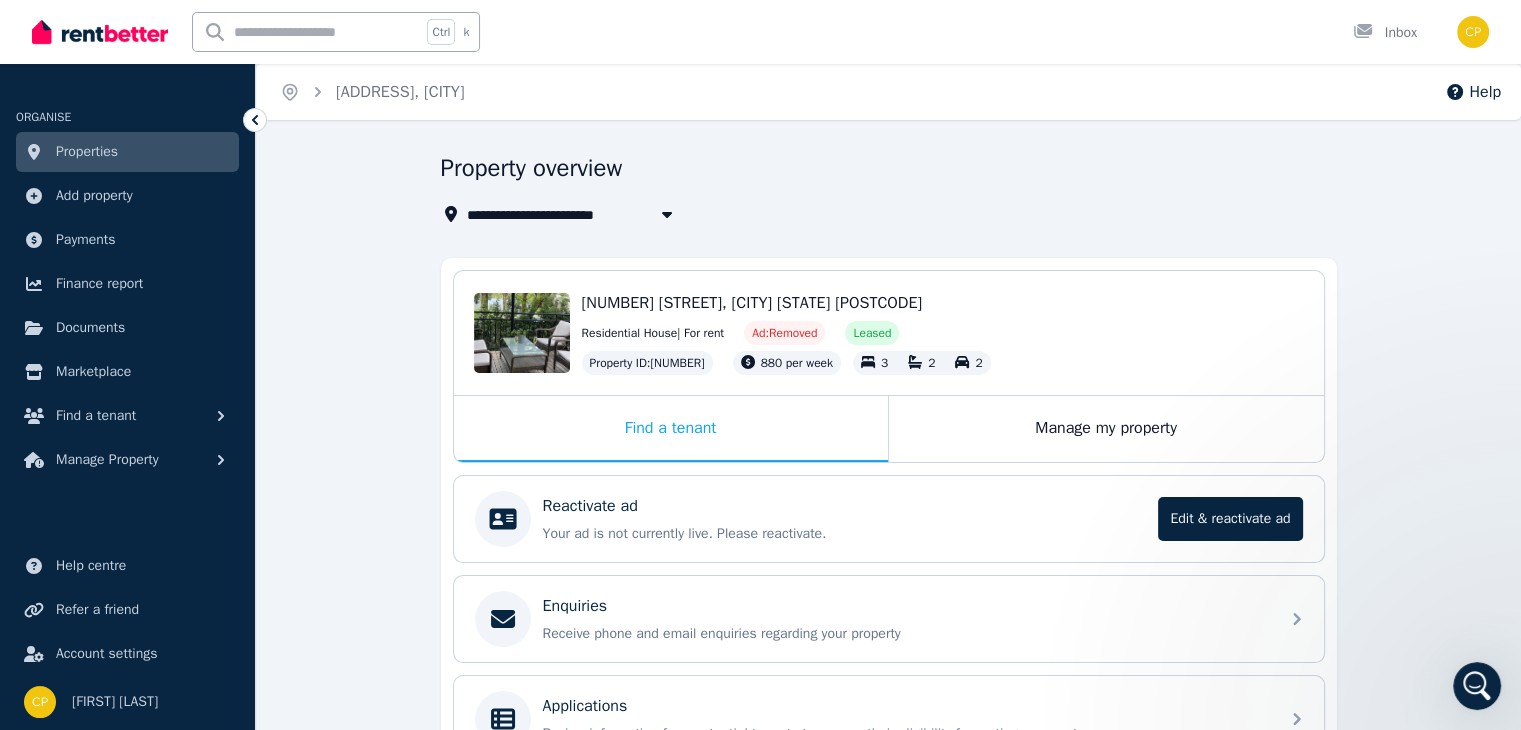 scroll, scrollTop: 0, scrollLeft: 0, axis: both 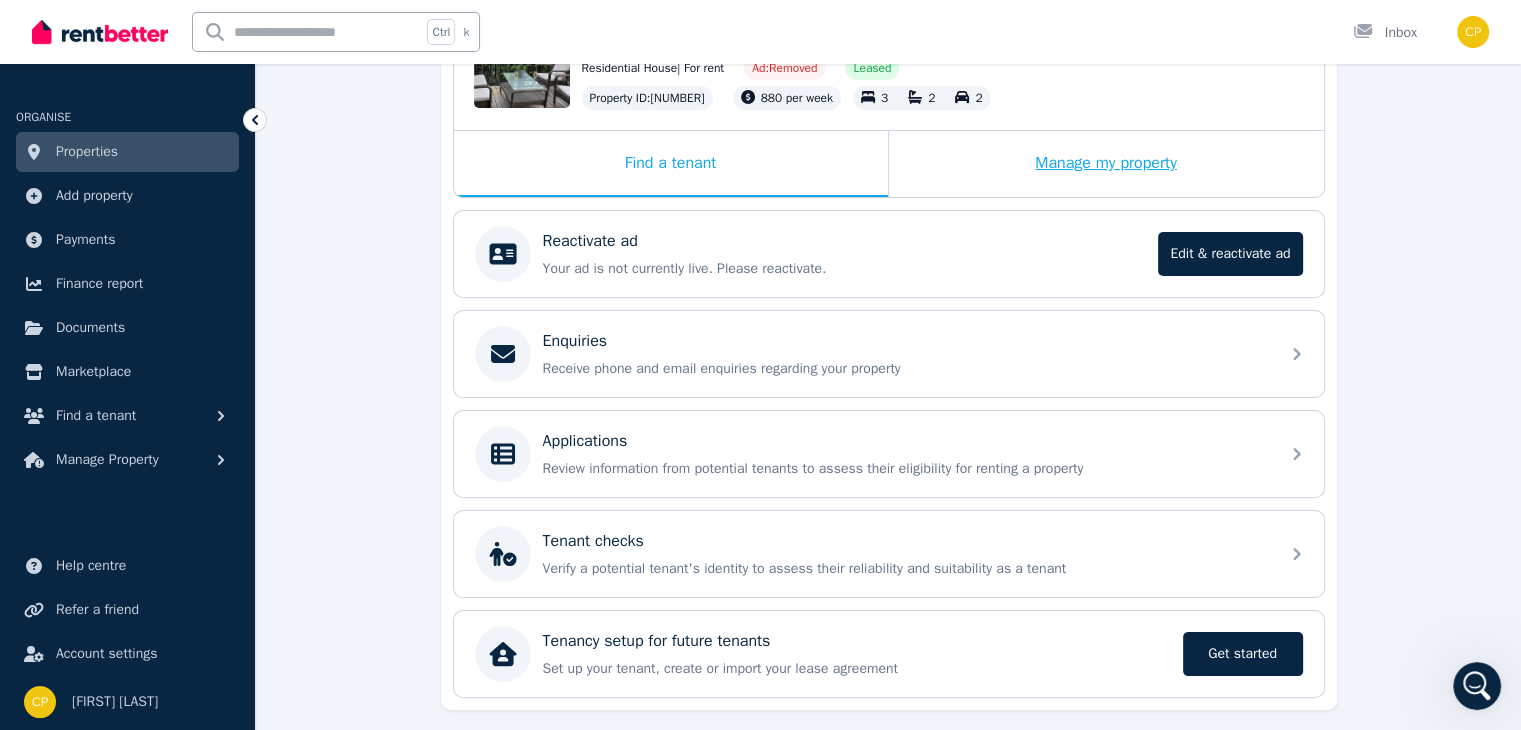 click on "Manage my property" at bounding box center [1106, 164] 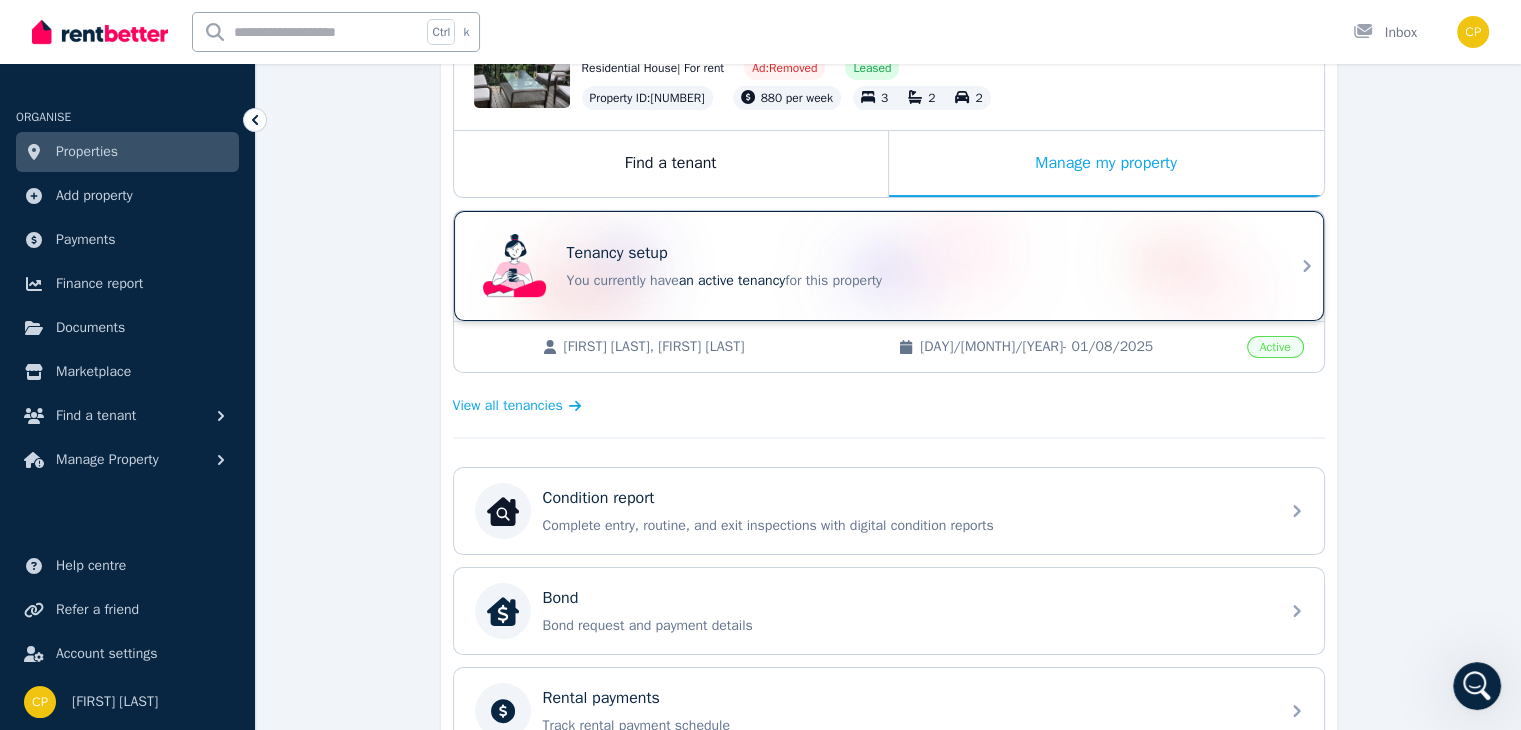 click on "Tenancy setup You currently have  an active tenancy  for this property" at bounding box center [917, 266] 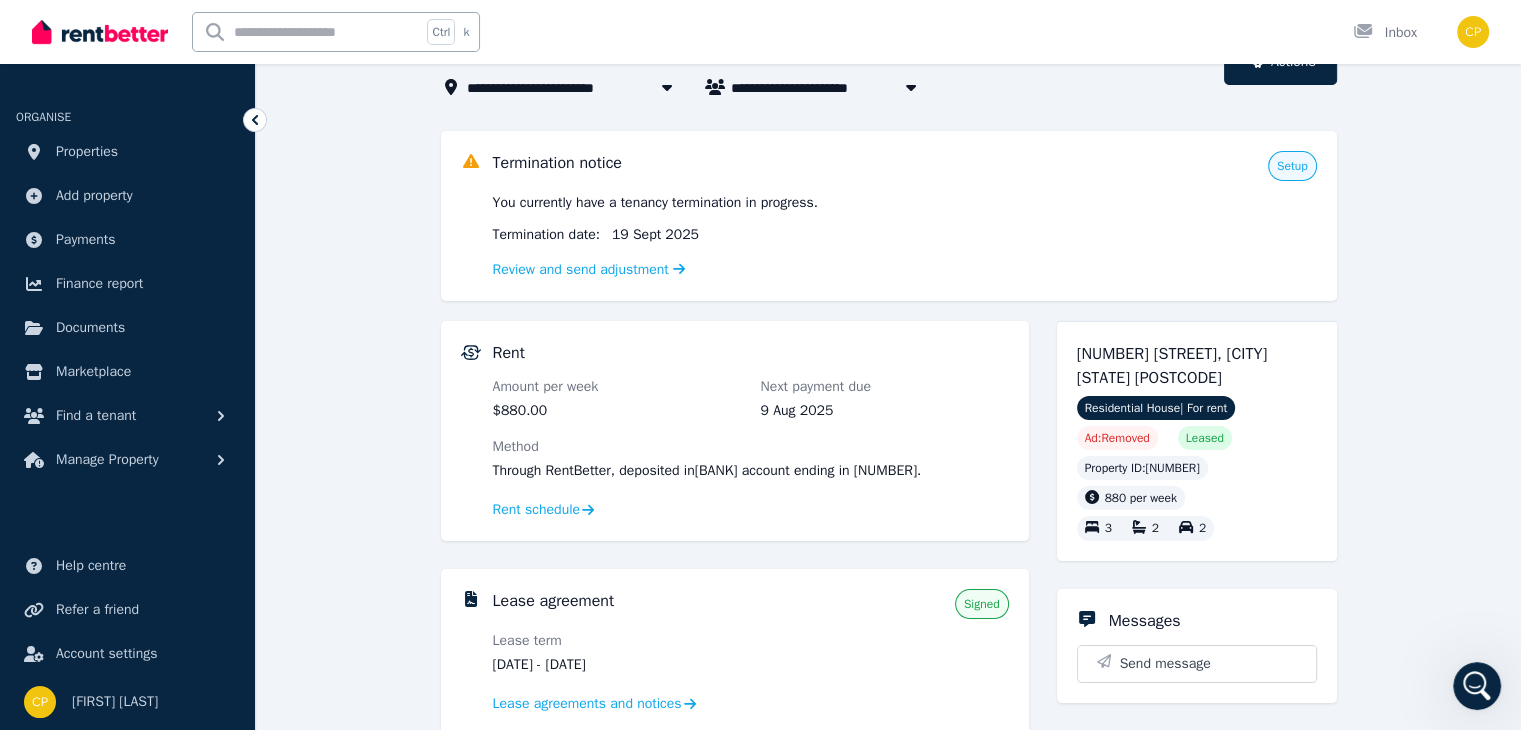 scroll, scrollTop: 0, scrollLeft: 0, axis: both 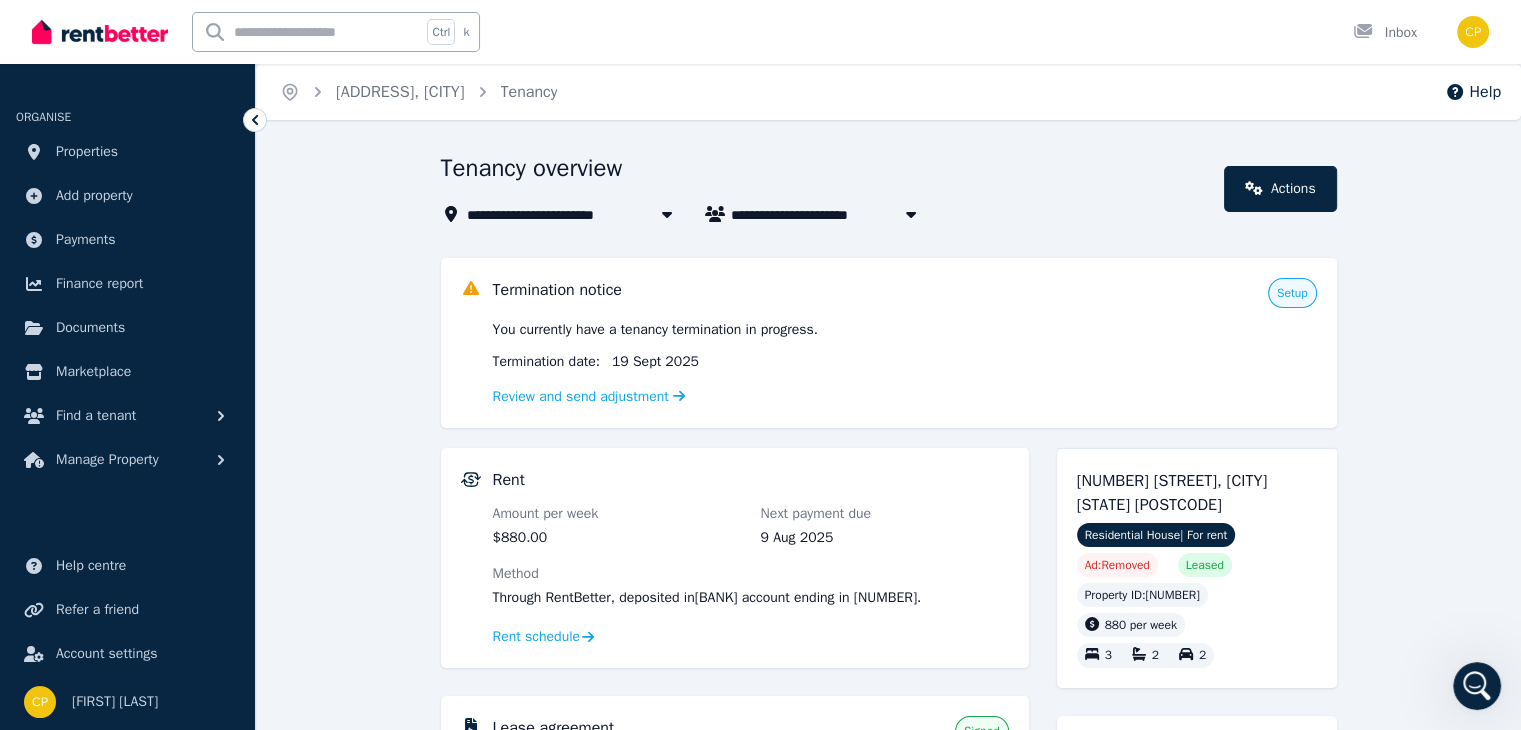 click 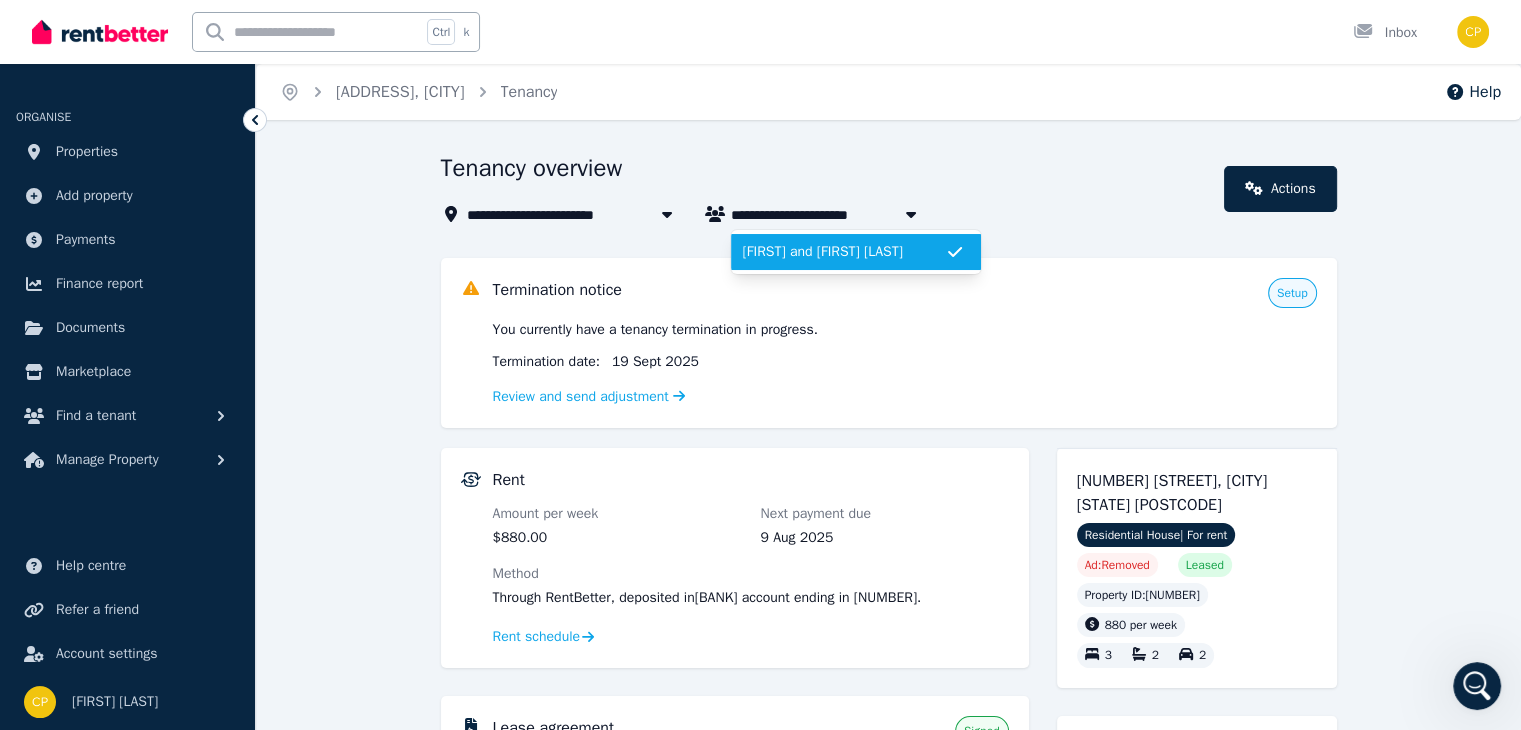 click 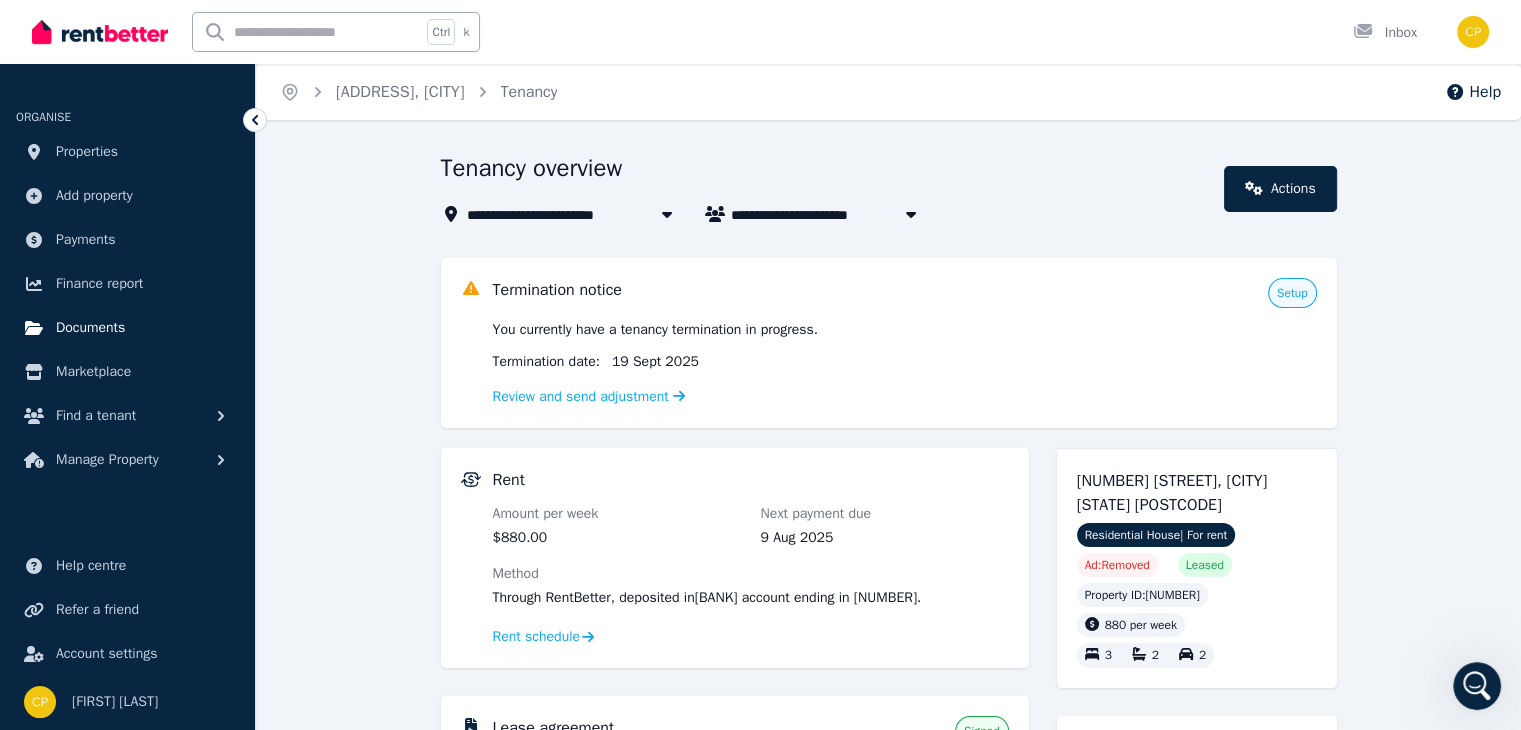 click on "Documents" at bounding box center (90, 328) 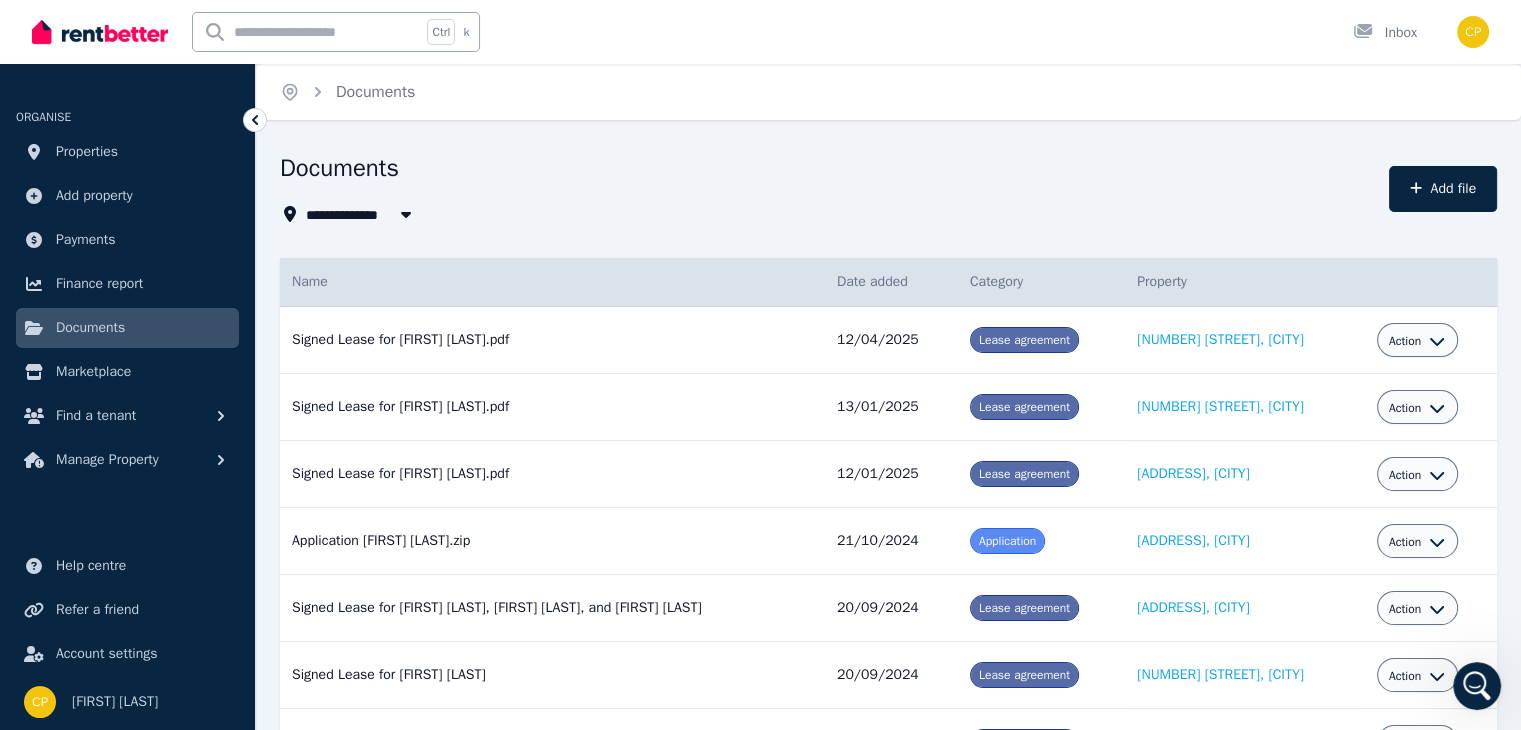 click 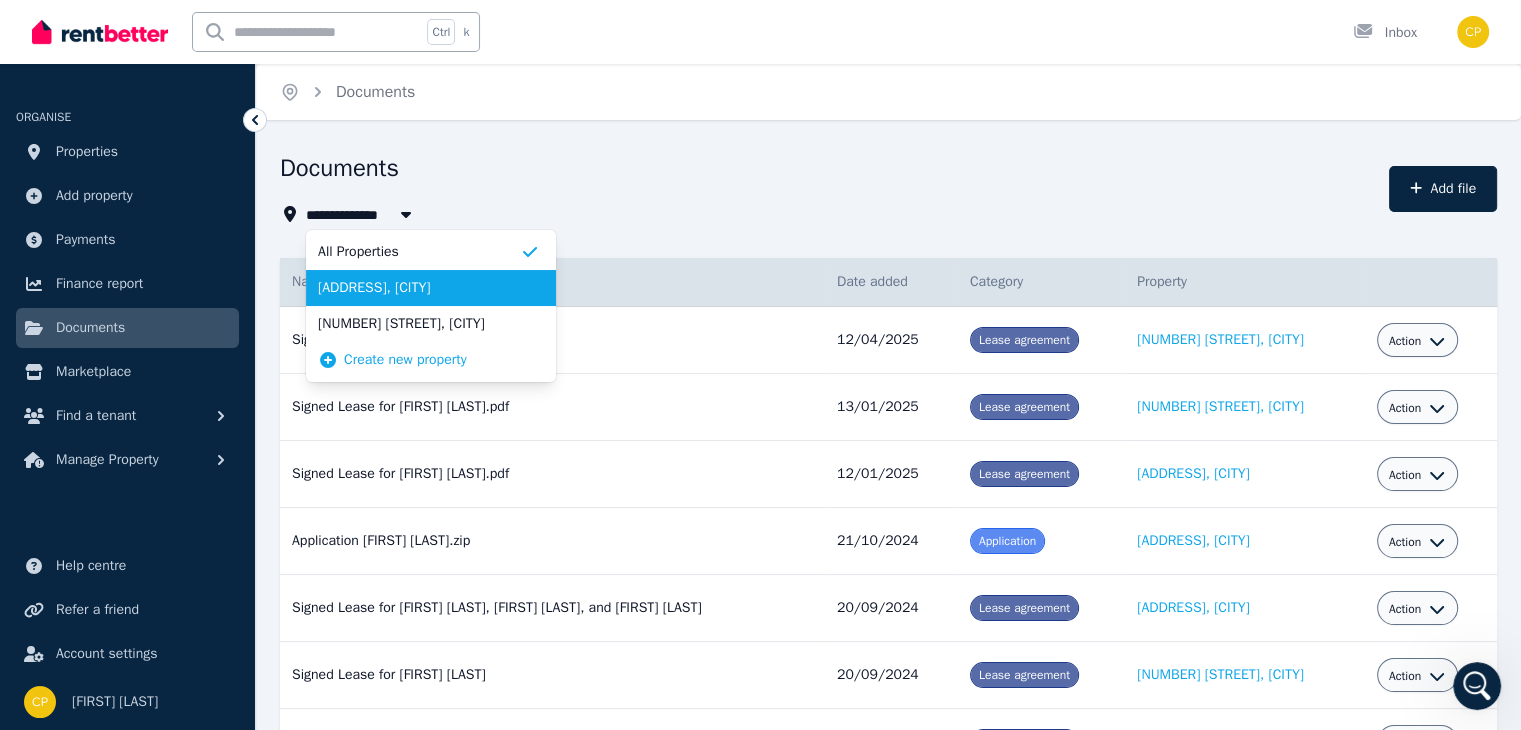 click on "[ADDRESS], [CITY]" at bounding box center (419, 288) 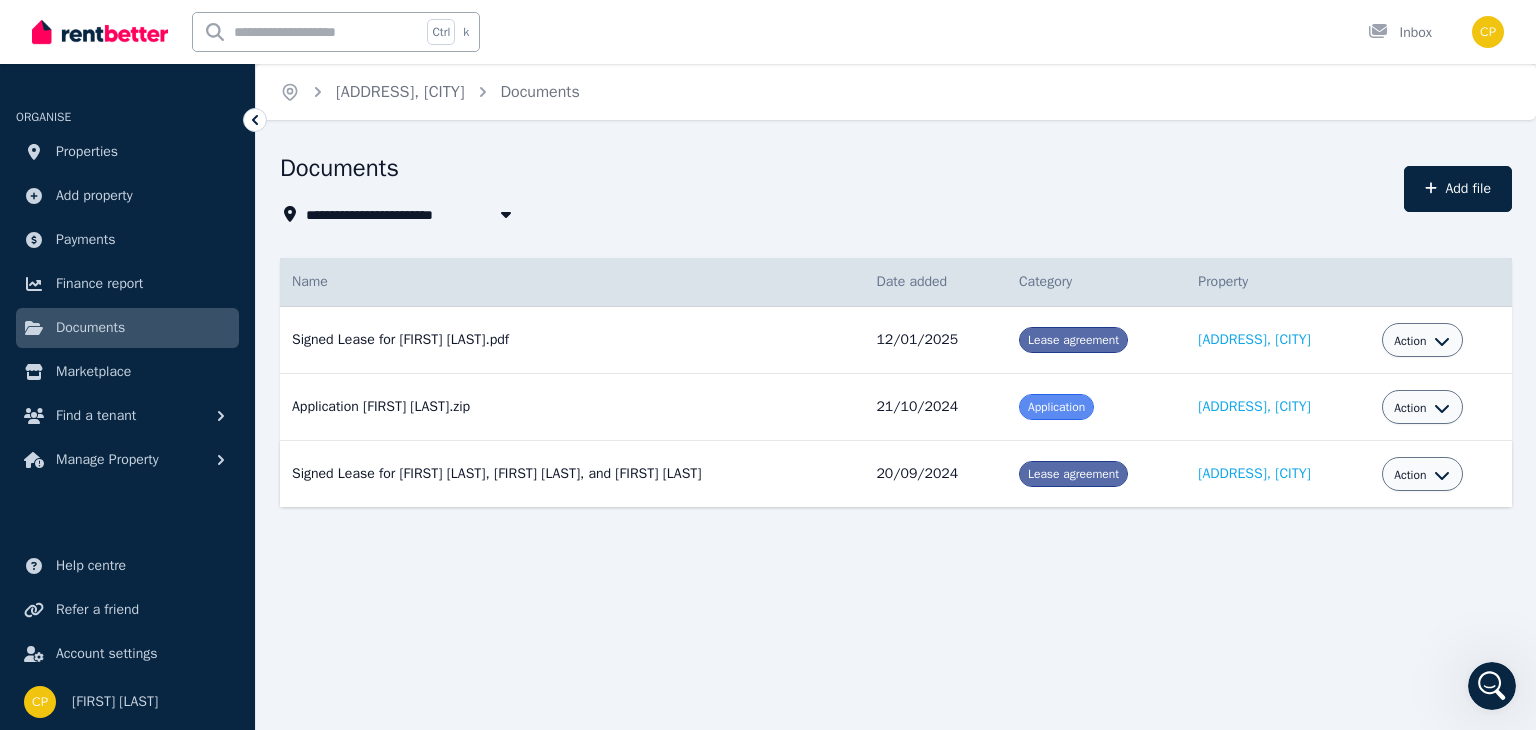 click 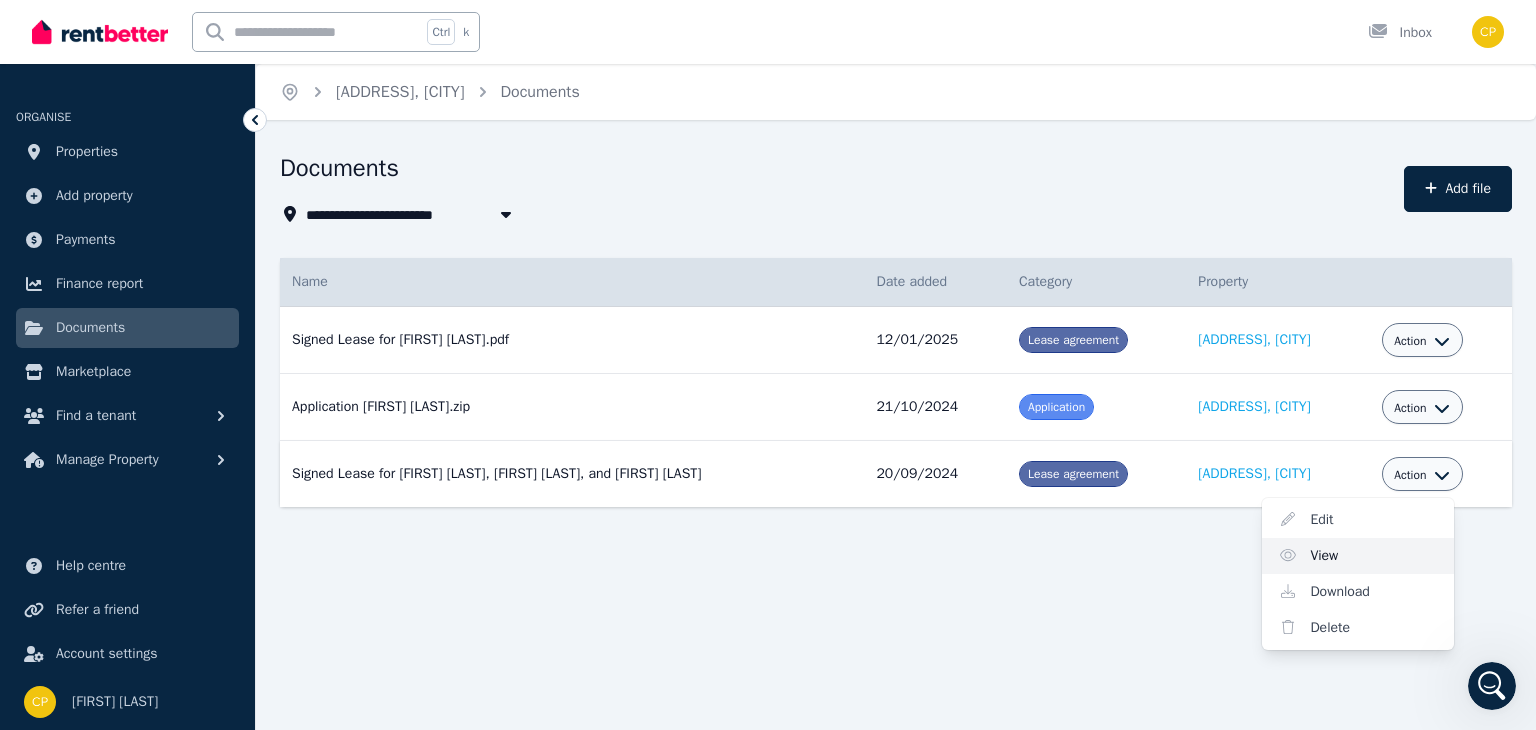 click on "View" at bounding box center [1358, 556] 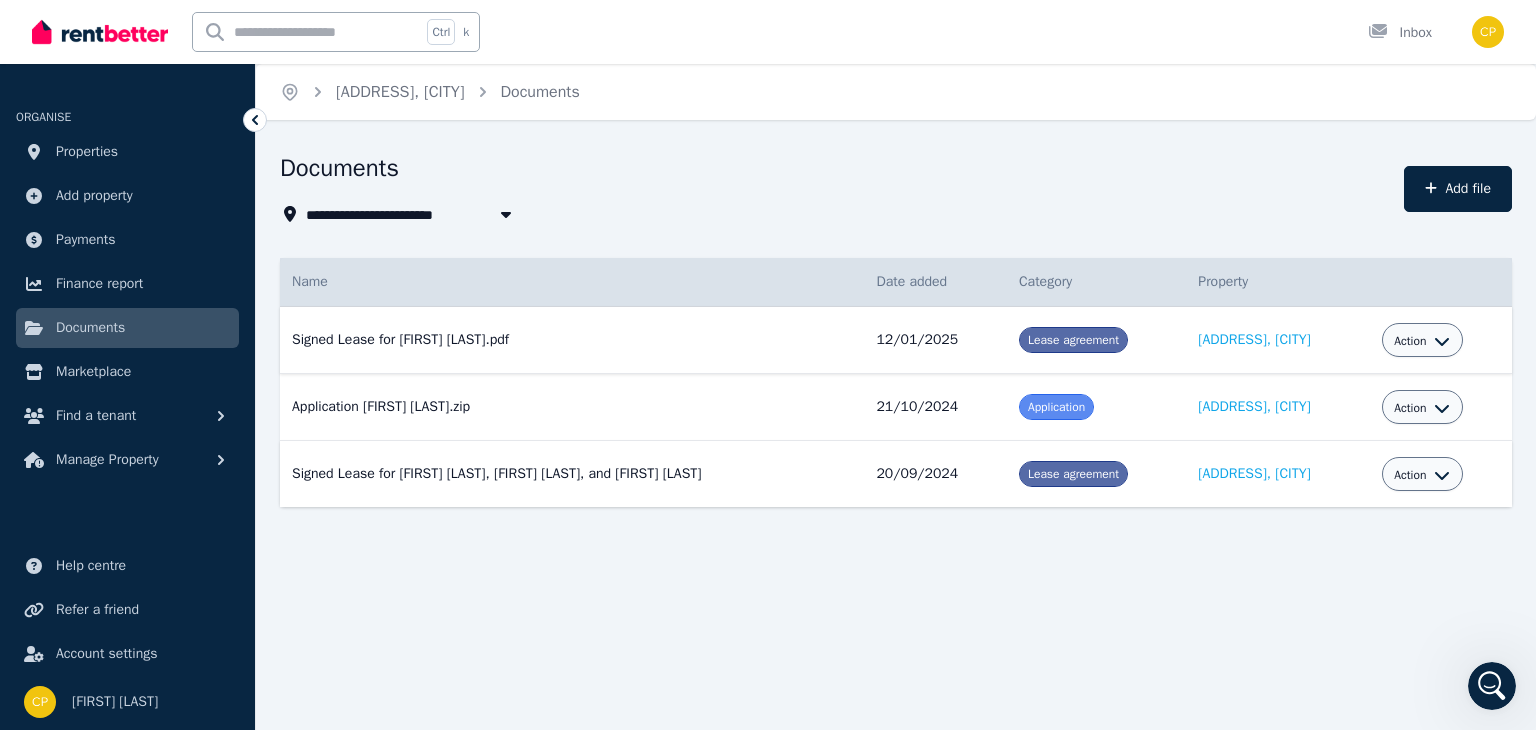 click 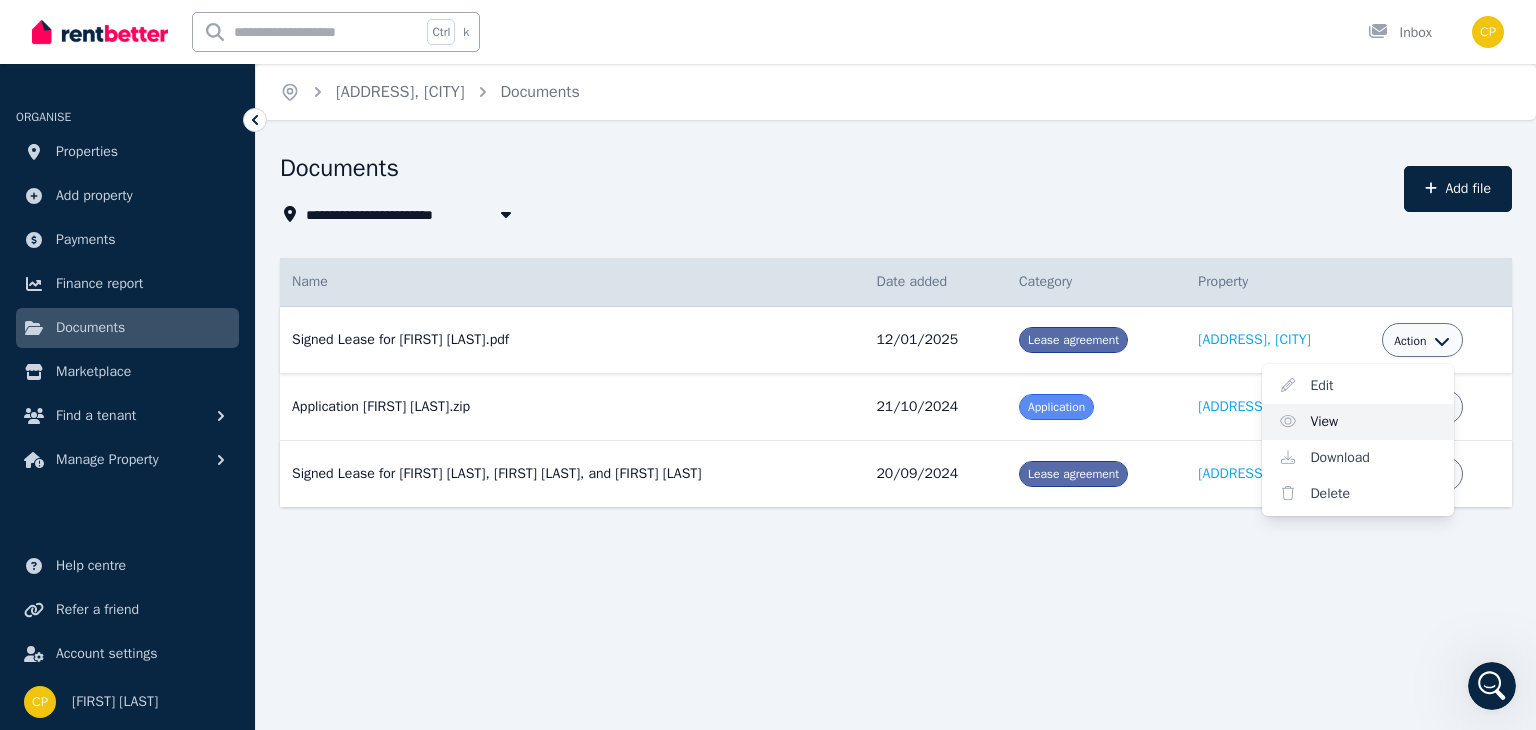 click on "View" at bounding box center (1358, 422) 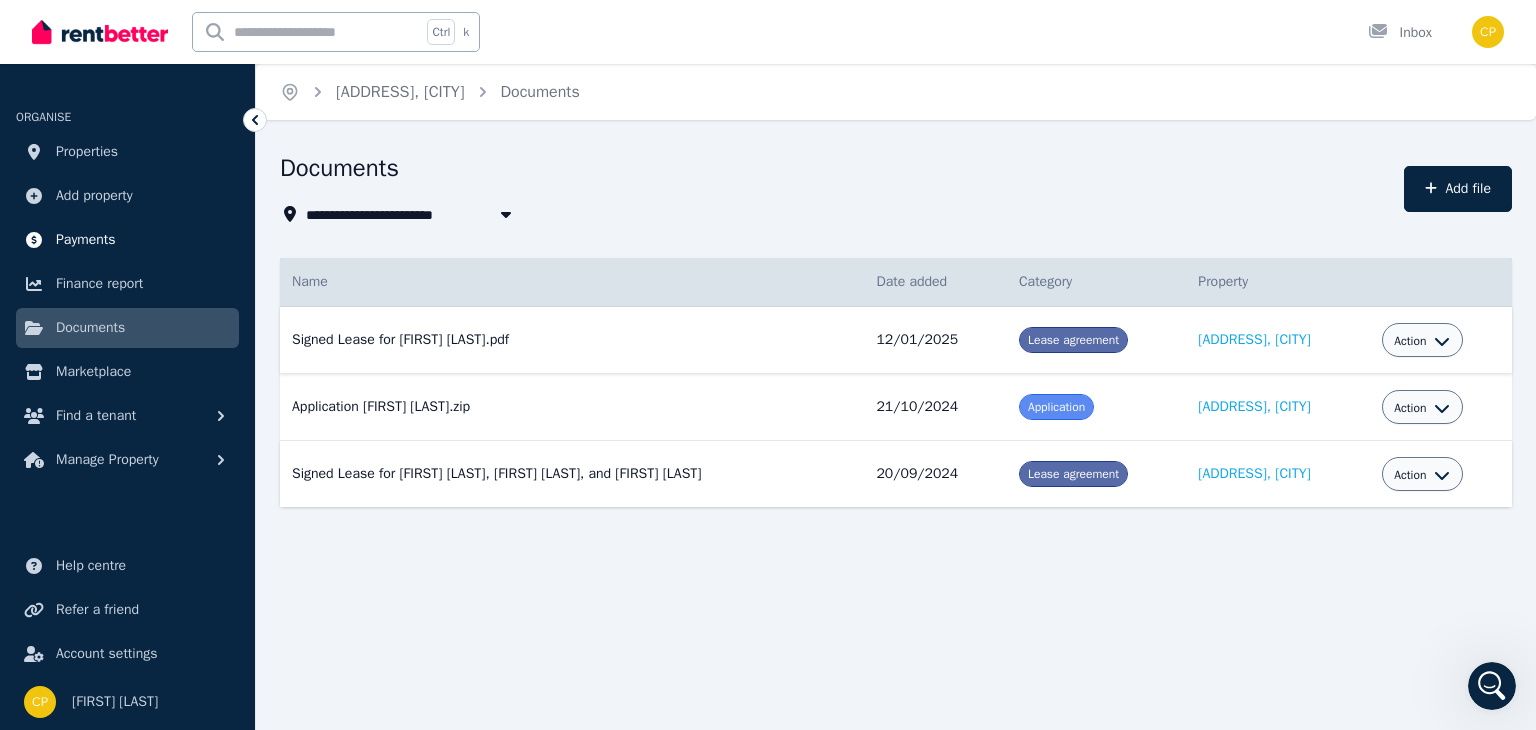 click on "Payments" at bounding box center [86, 240] 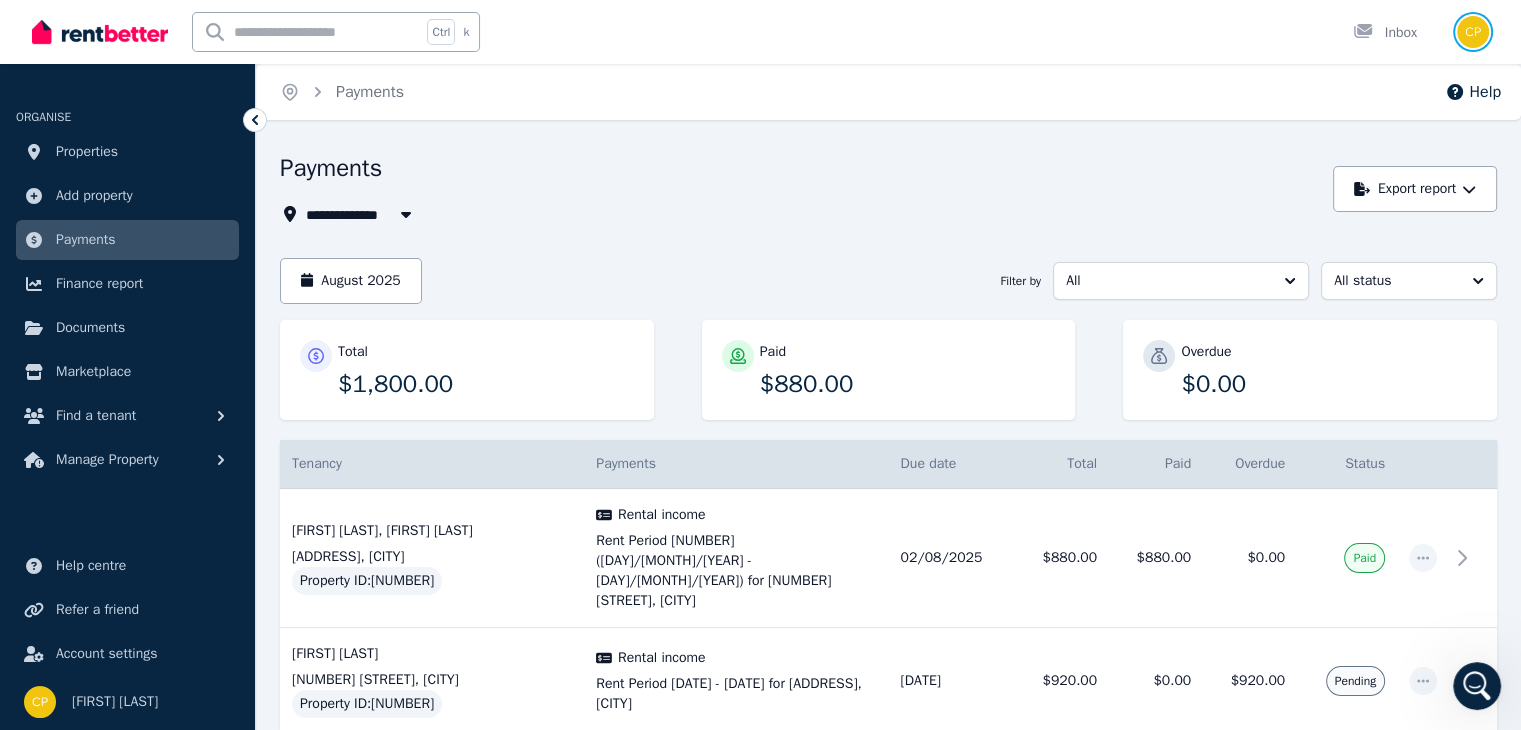 click at bounding box center (1473, 32) 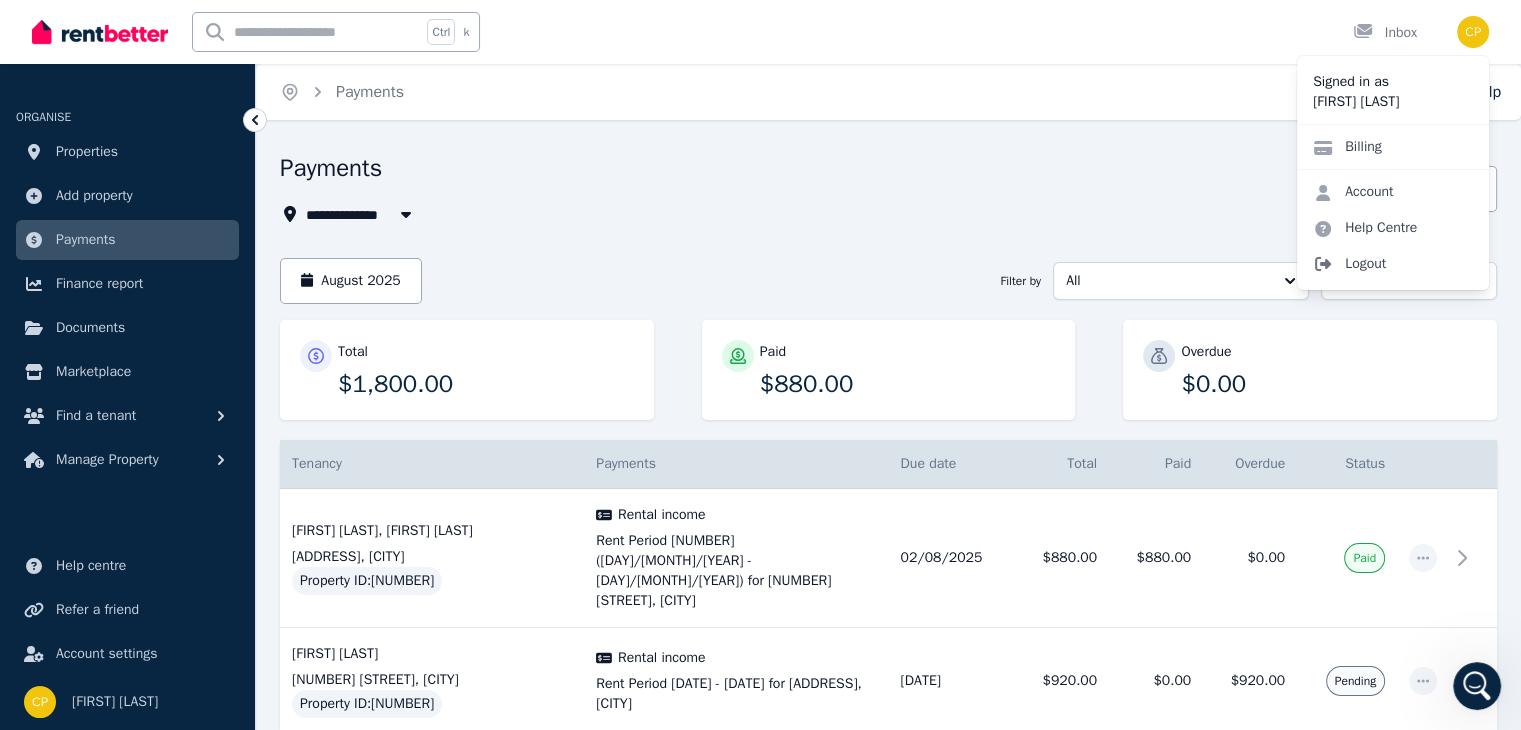 click on "Logout" at bounding box center [1393, 264] 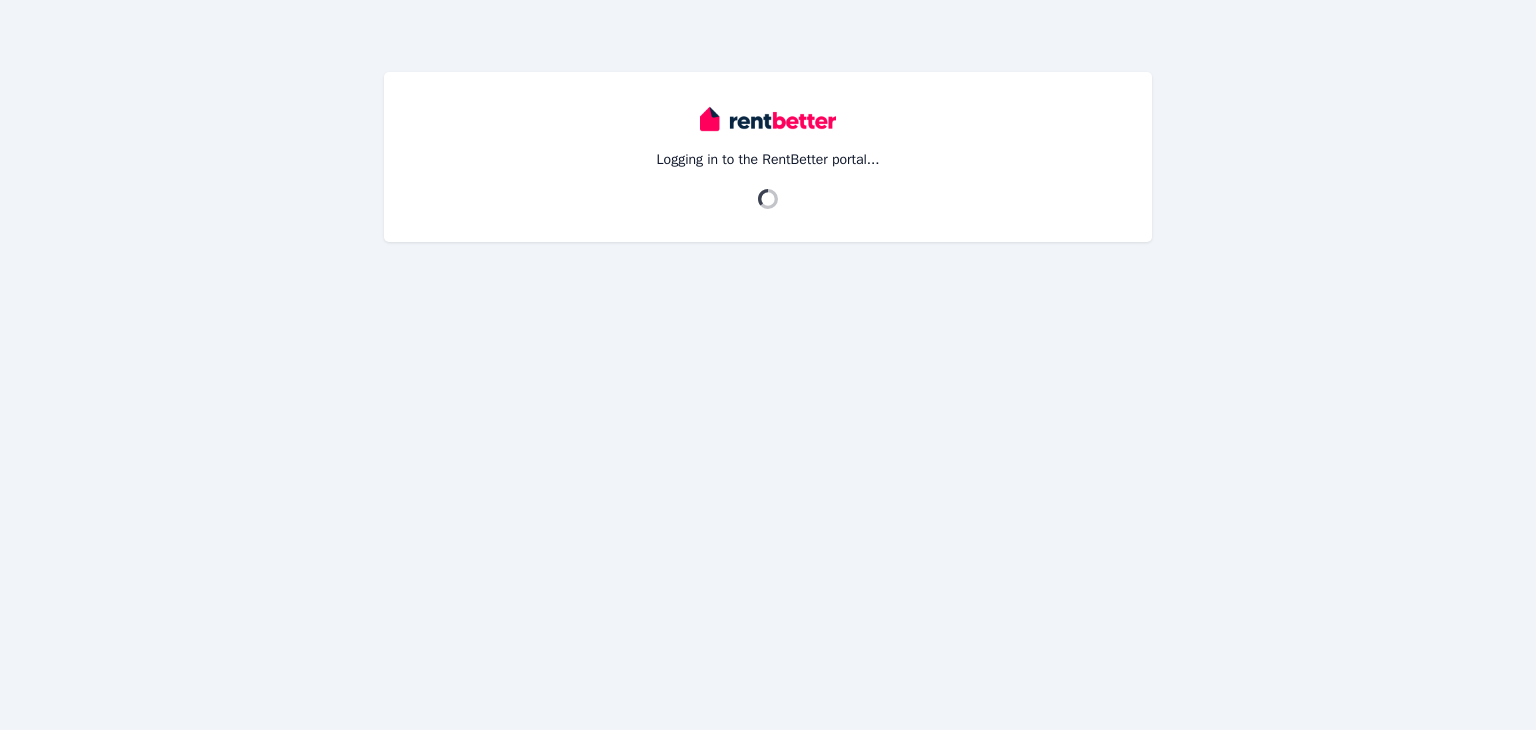 scroll, scrollTop: 0, scrollLeft: 0, axis: both 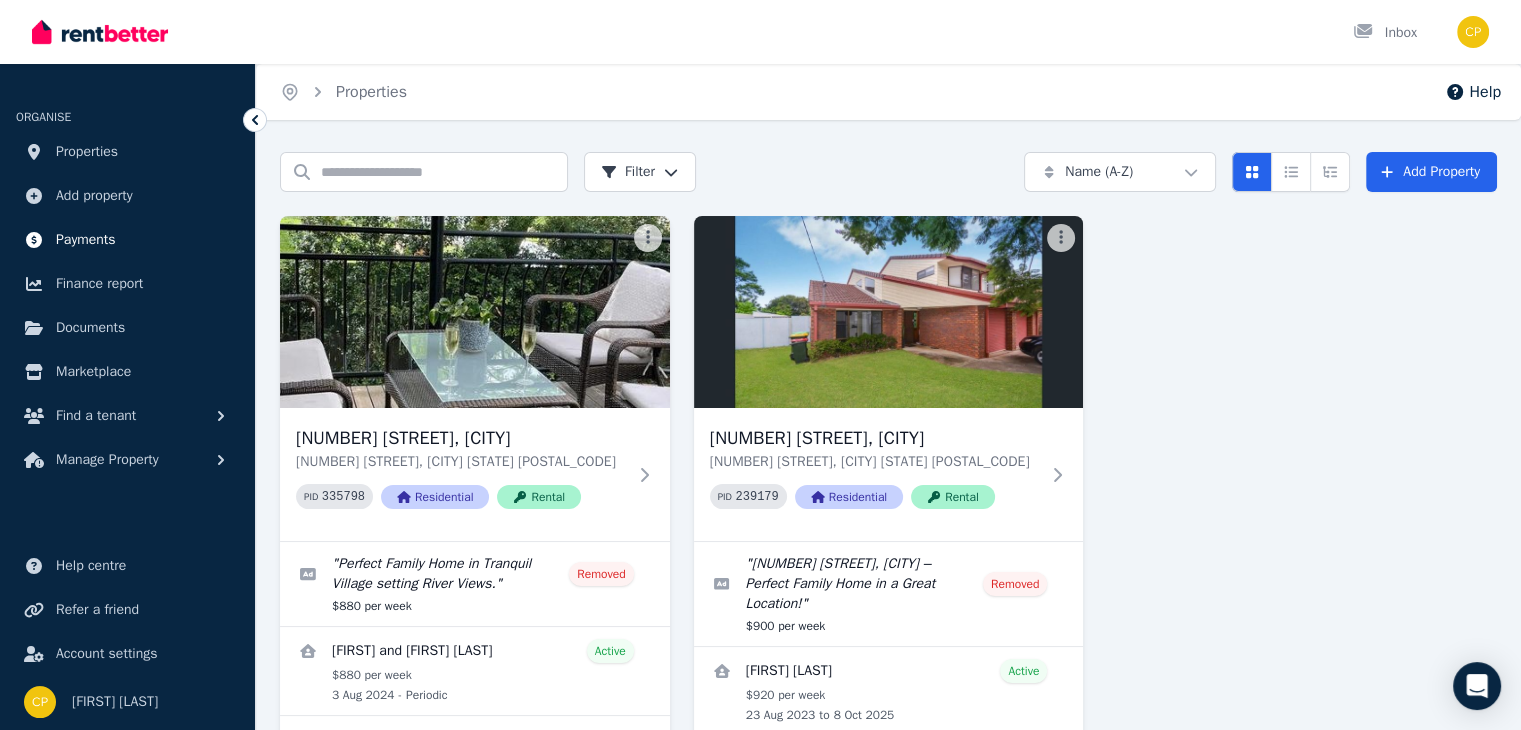 click on "Payments" at bounding box center (86, 240) 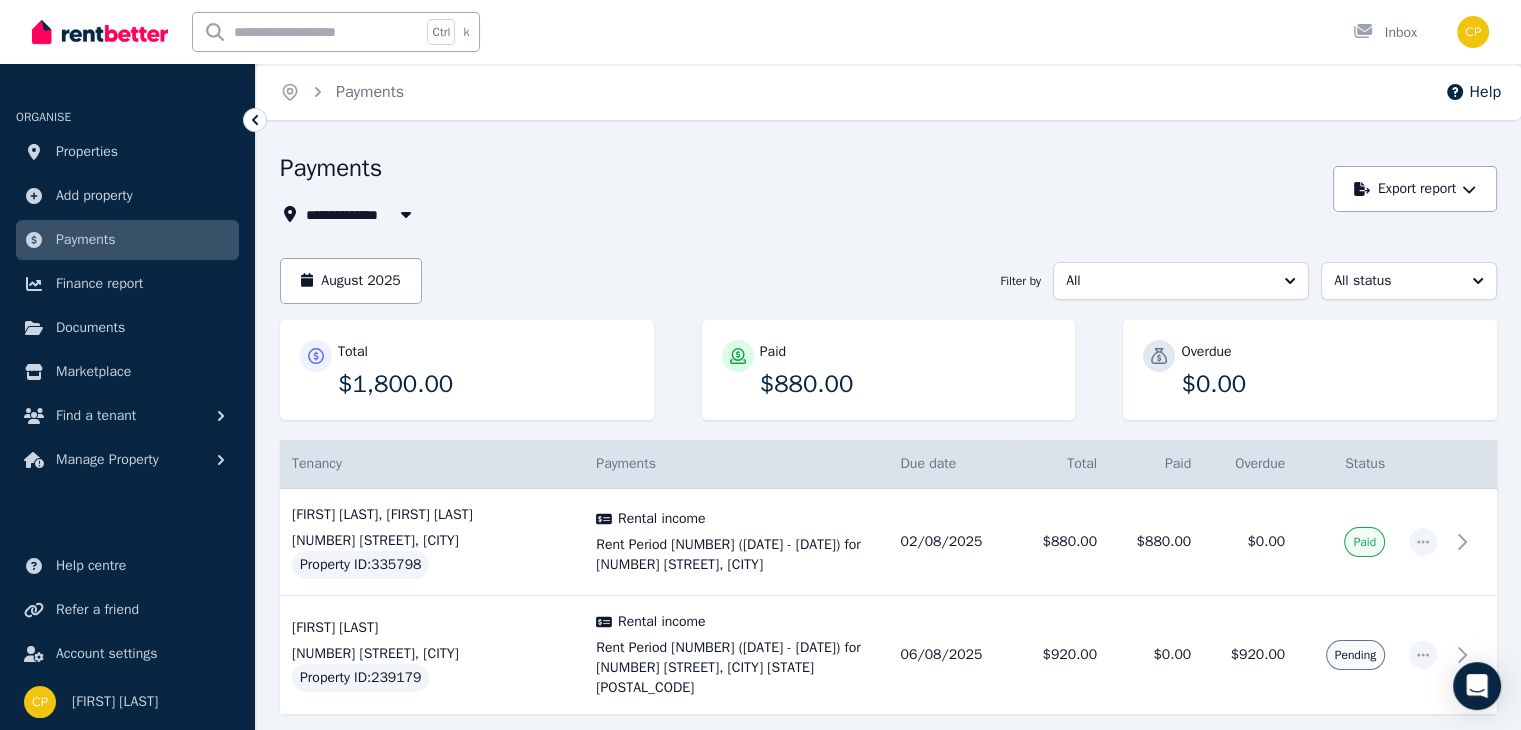 click 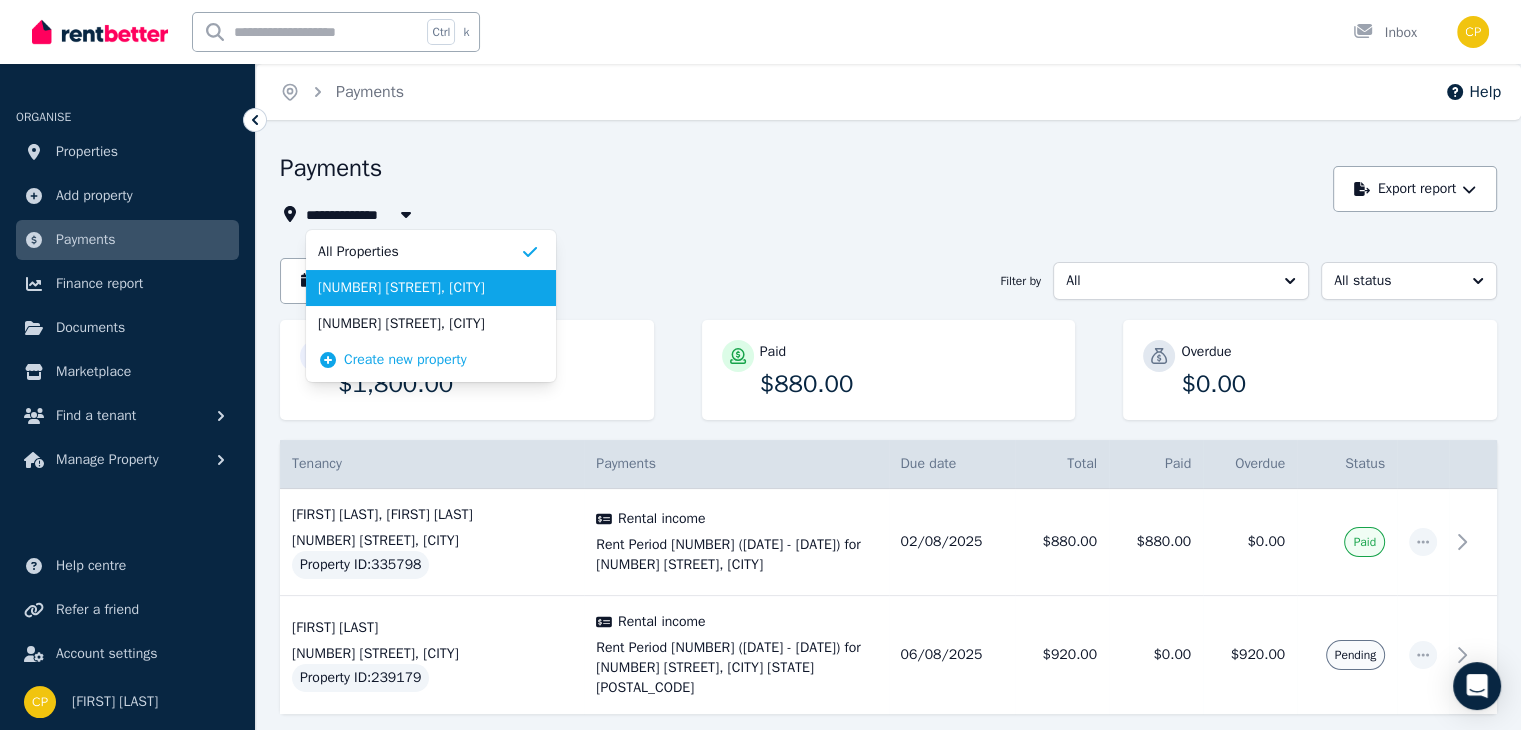 click on "[ADDRESS], [CITY]" at bounding box center [431, 288] 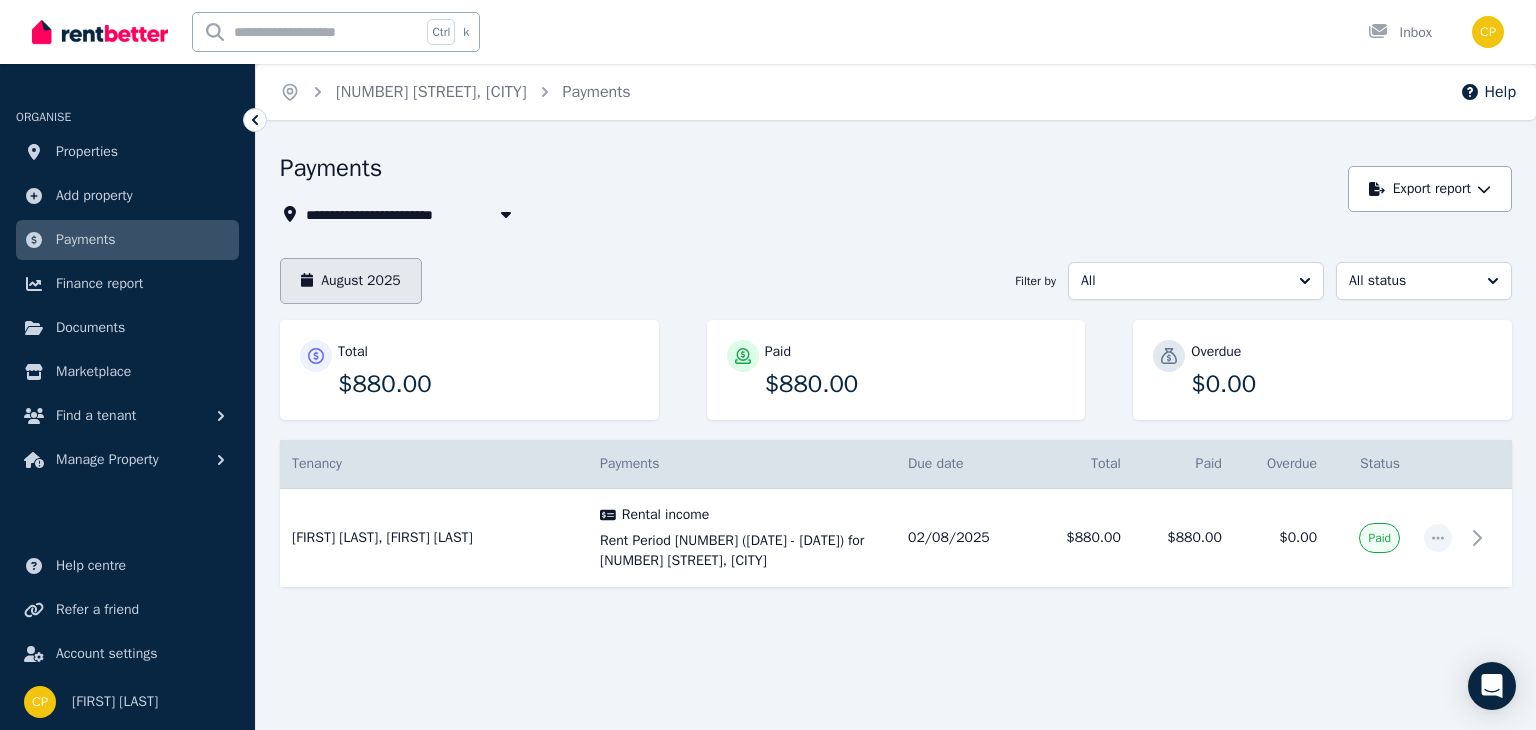 click on "August 2025" at bounding box center [351, 281] 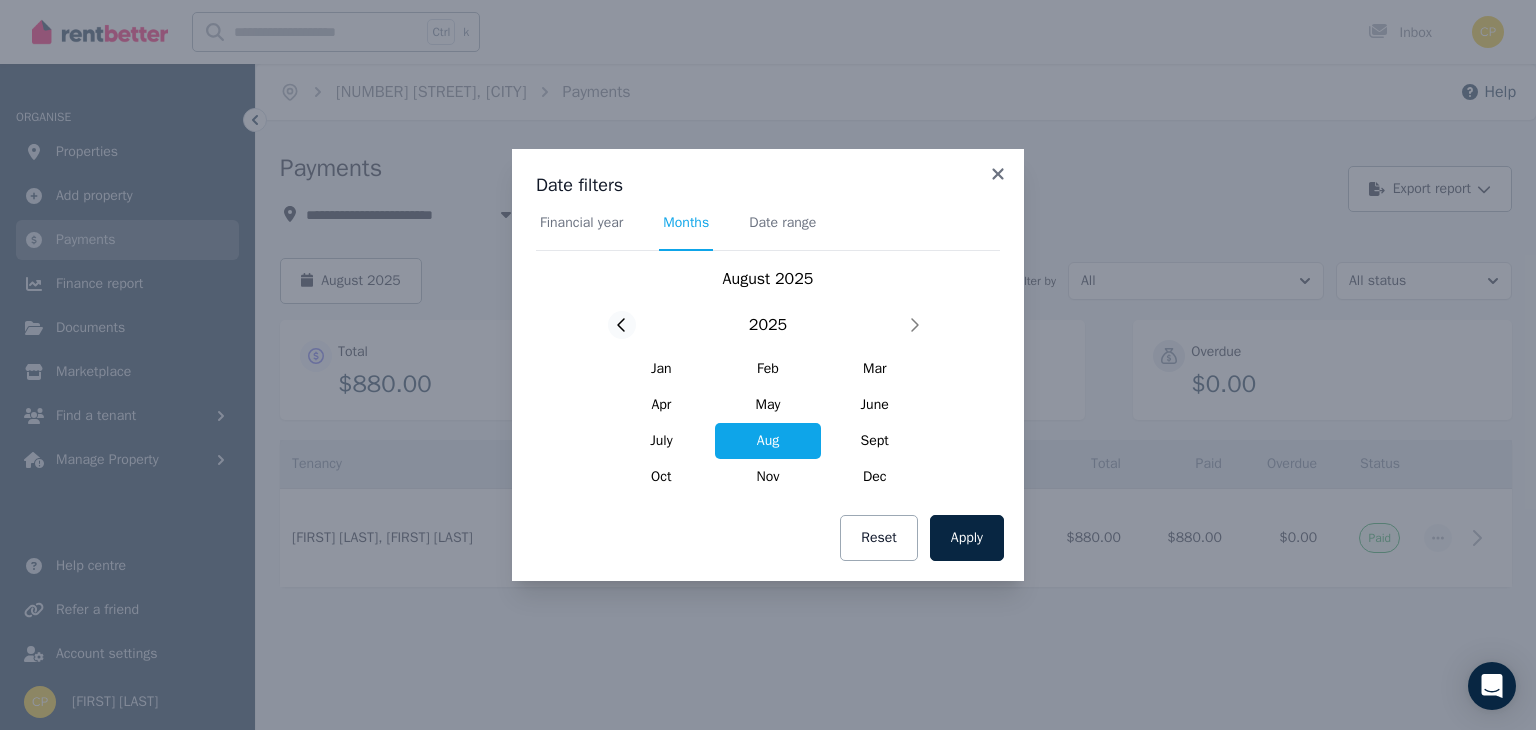 click 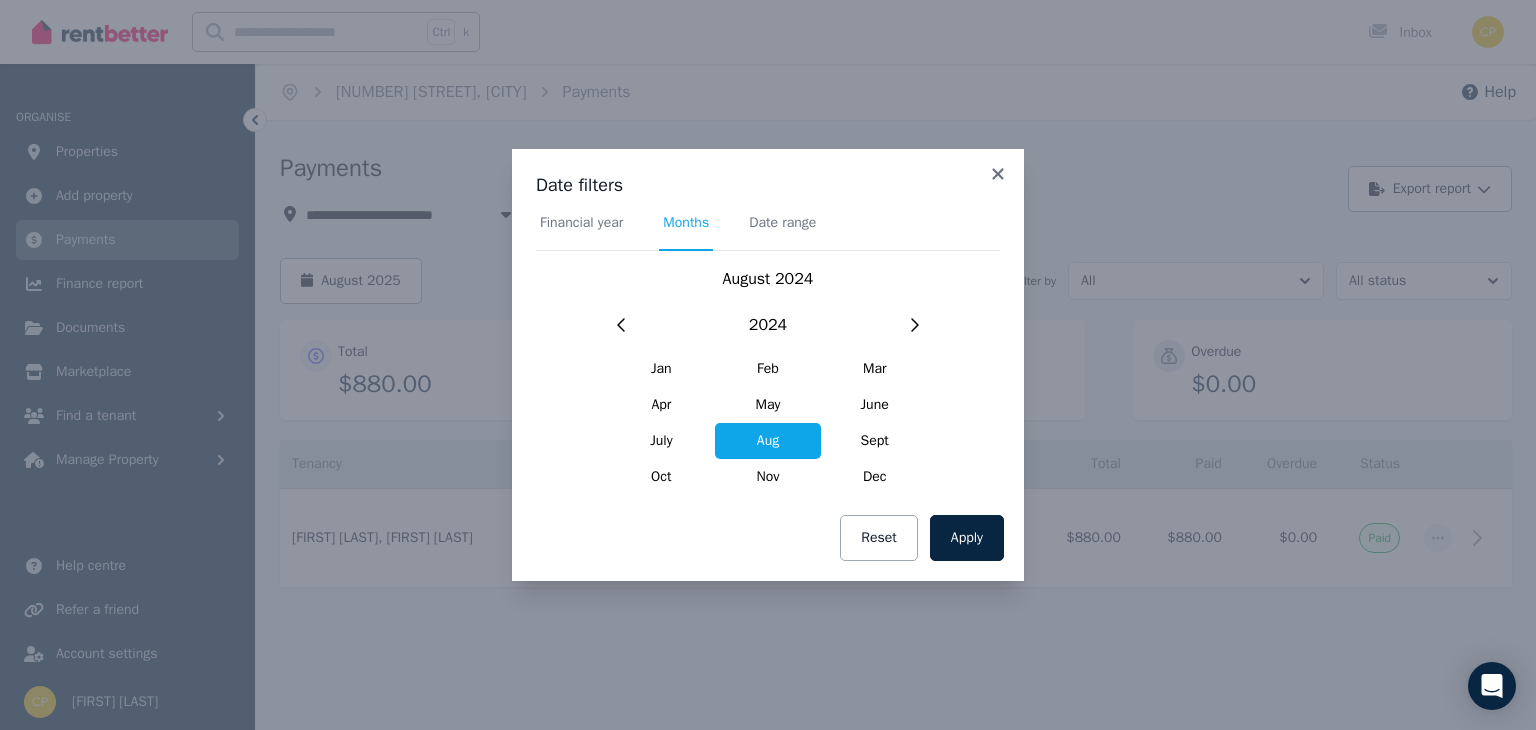 click on "Aug" at bounding box center (768, 441) 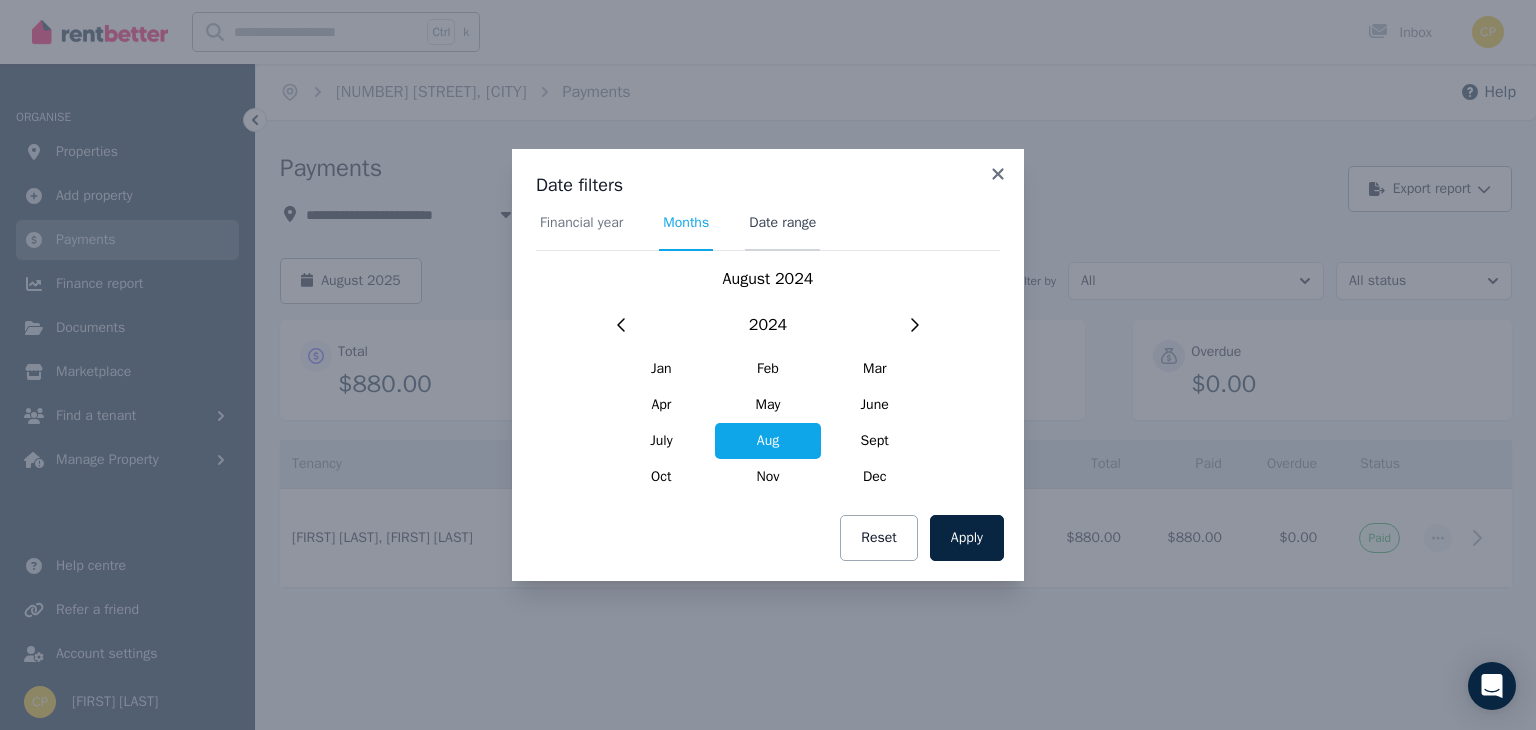 click on "Date range" at bounding box center [782, 223] 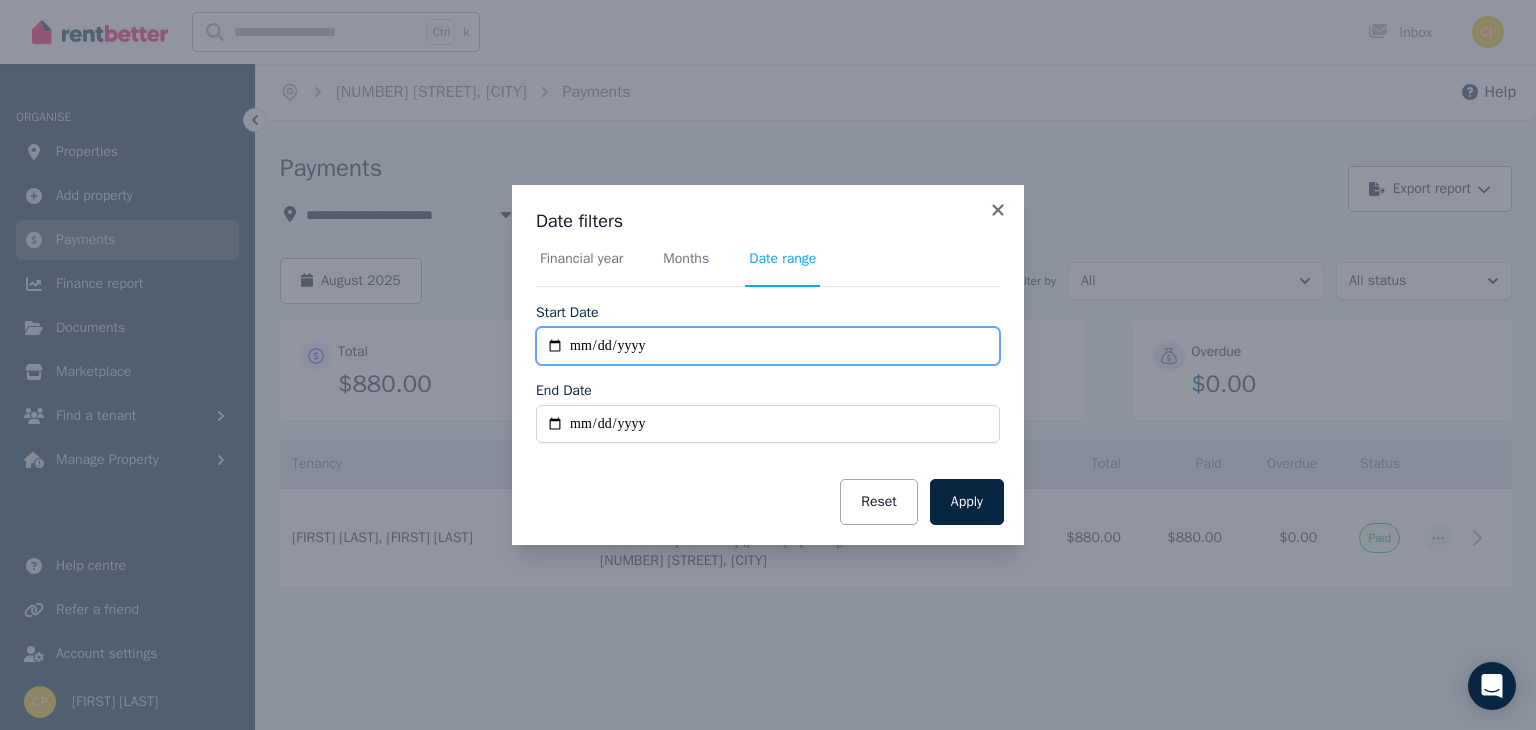 click on "**********" at bounding box center [768, 346] 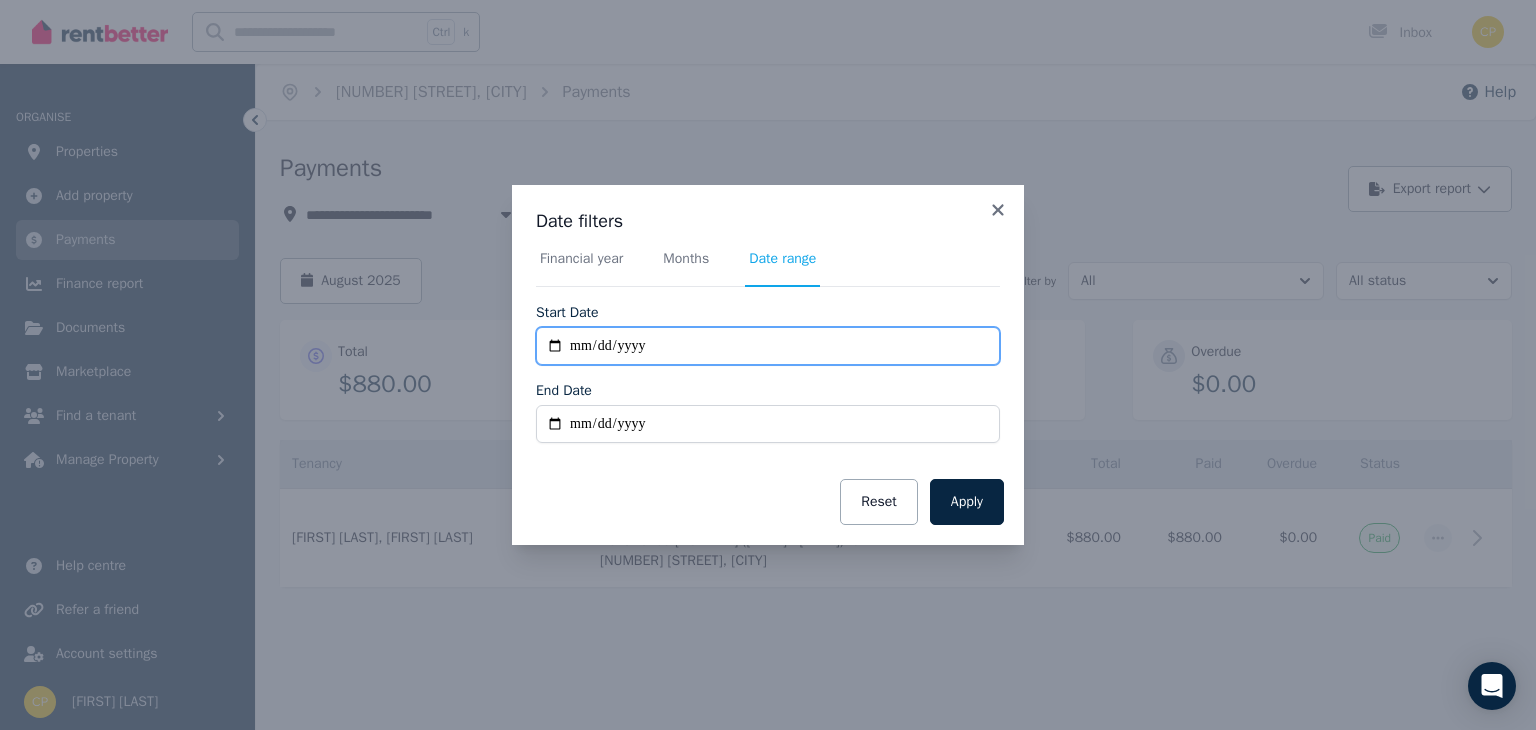 type on "**********" 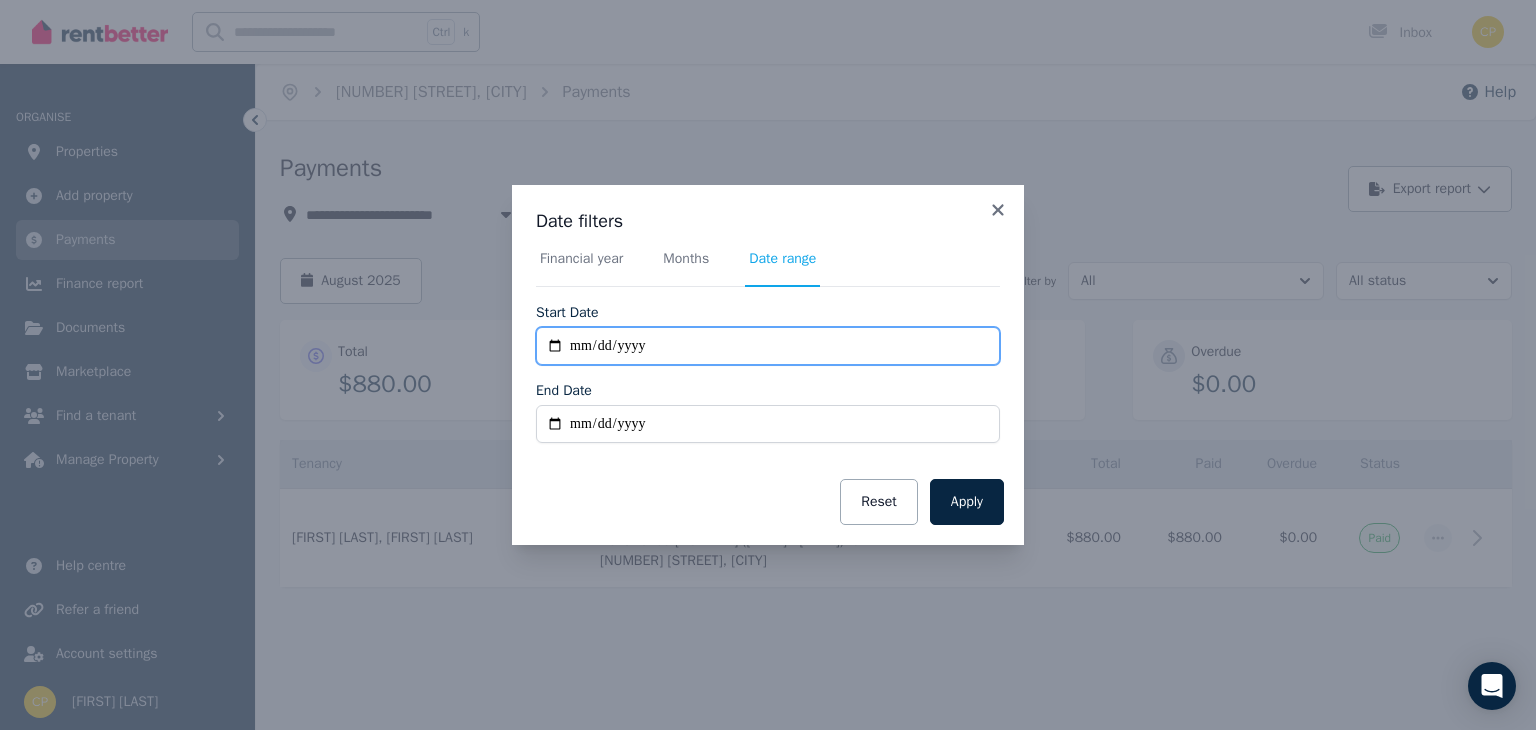 click on "**********" at bounding box center (768, 346) 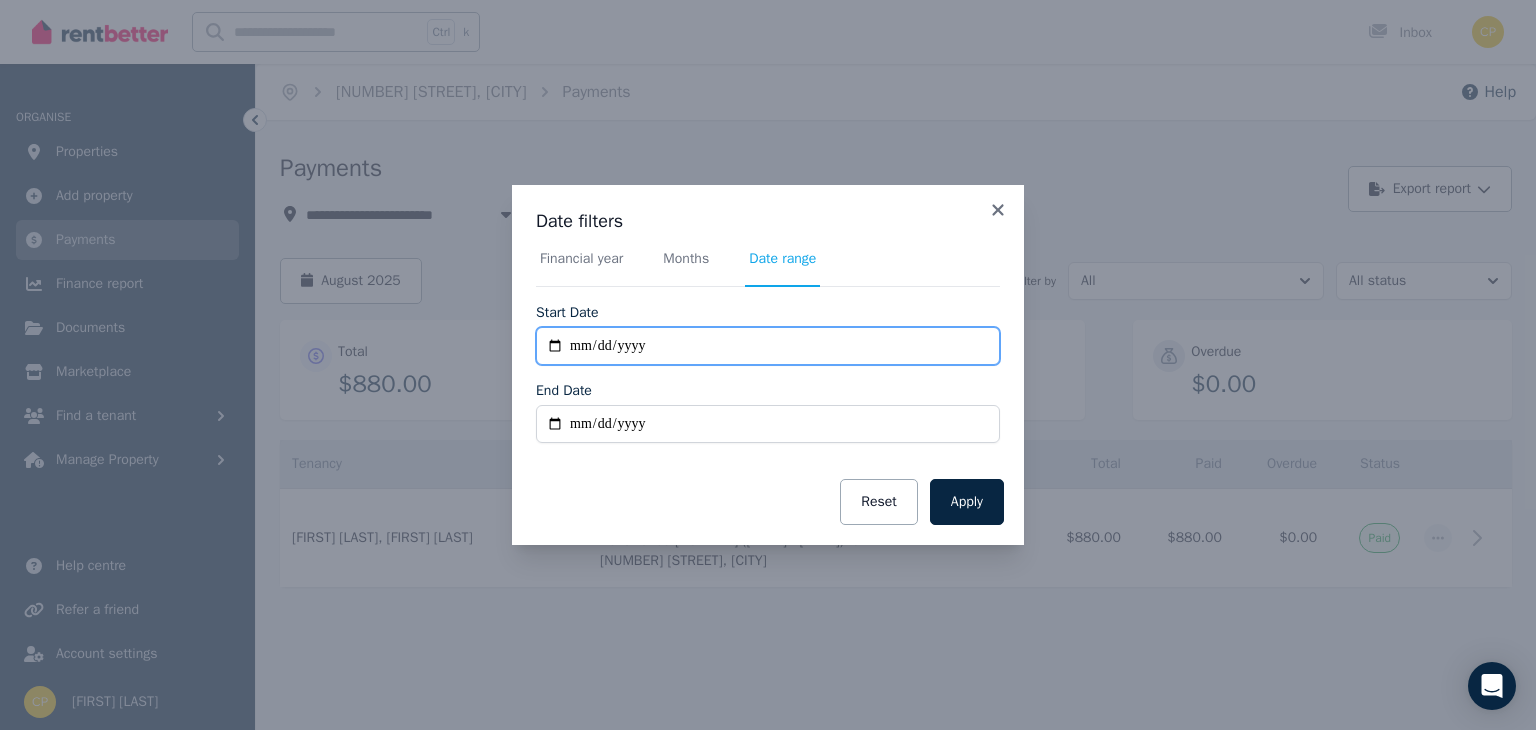 type on "**********" 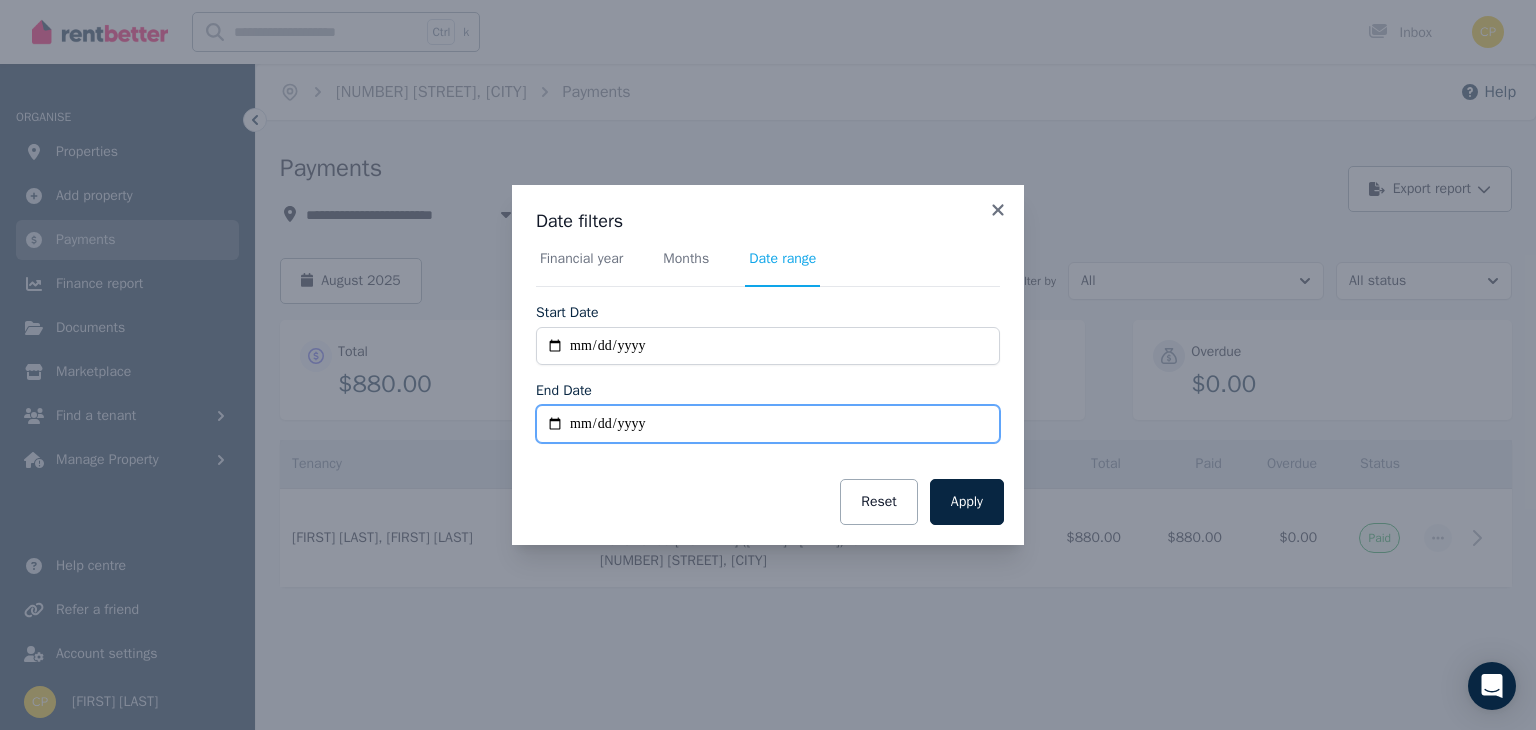 click on "End Date" at bounding box center (768, 424) 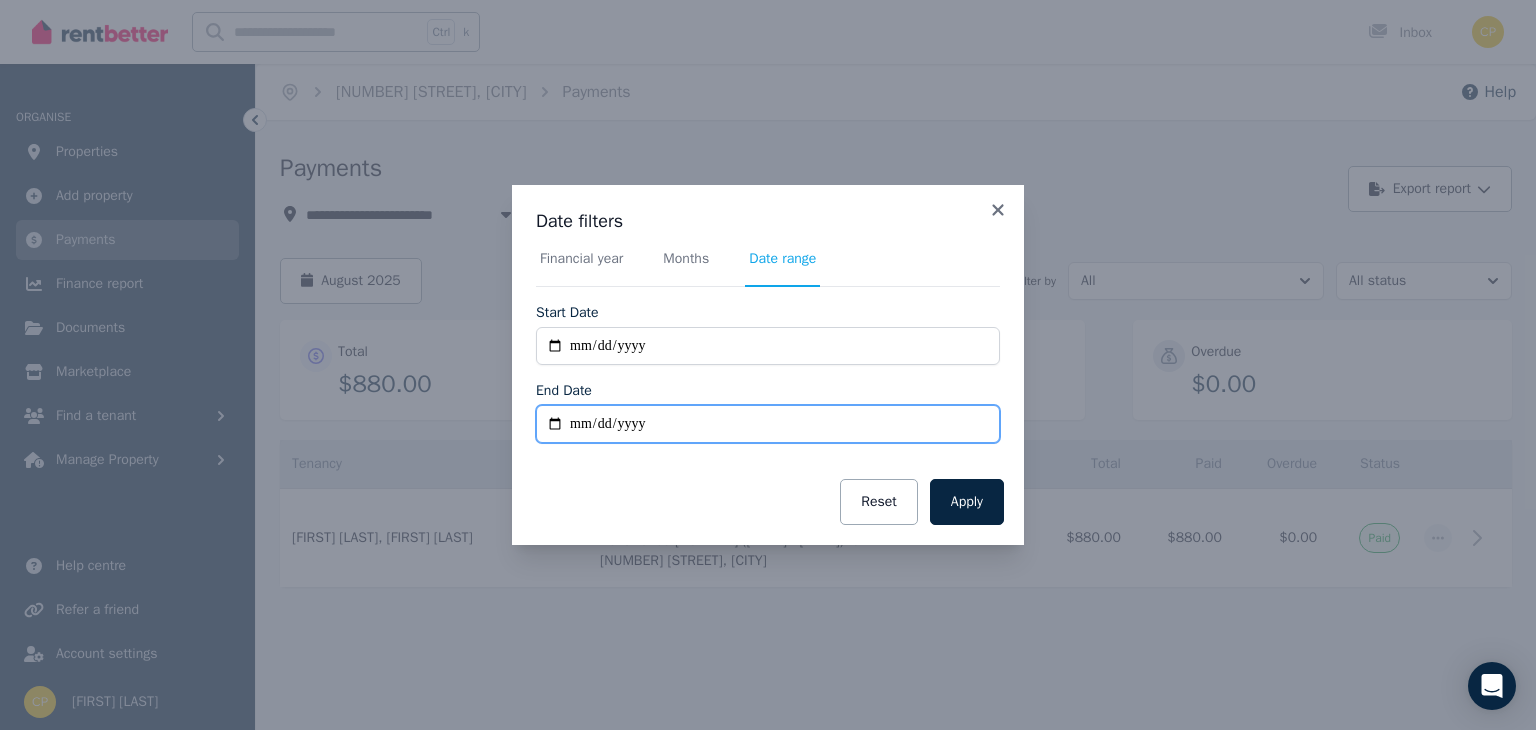 type on "**********" 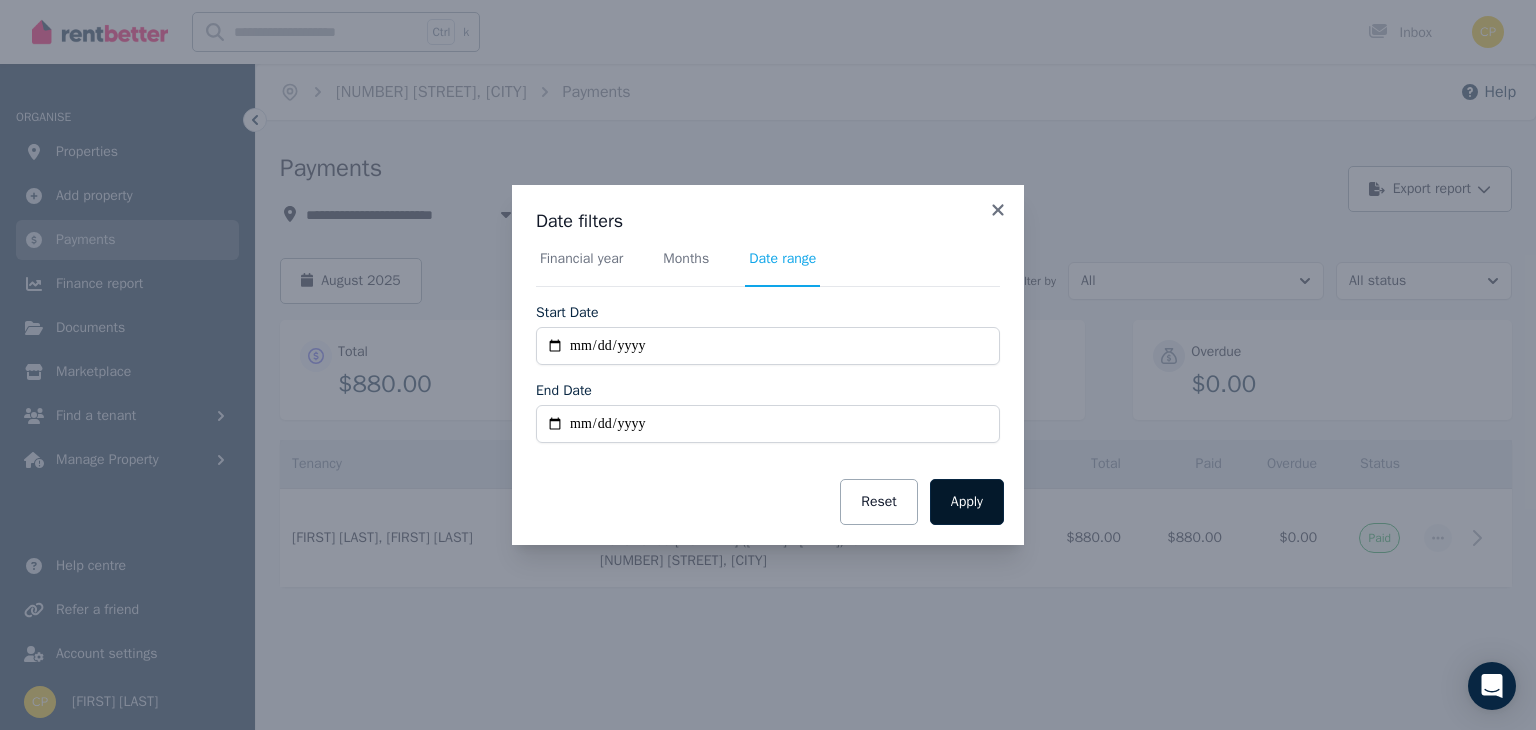 click on "Apply" at bounding box center [967, 502] 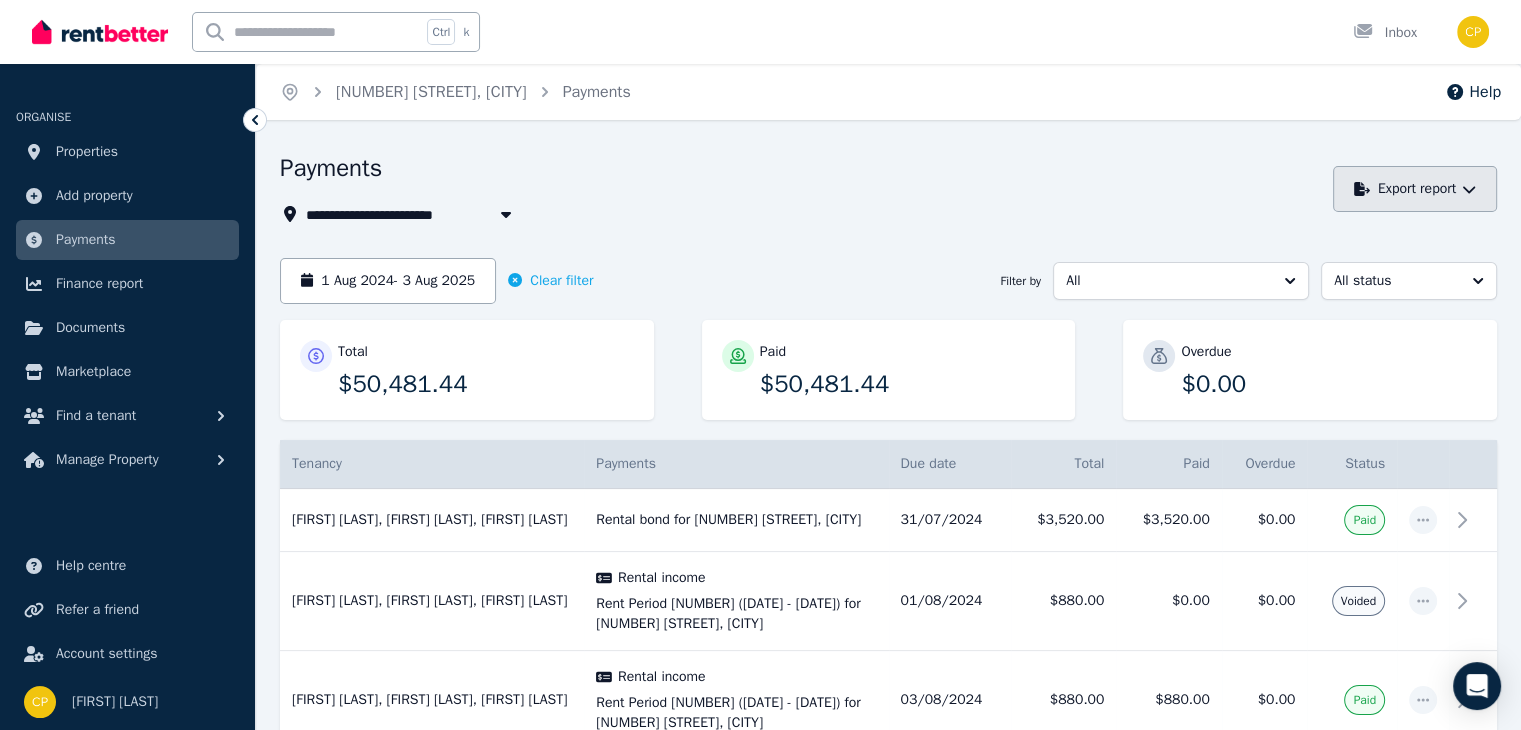click on "Export report" at bounding box center (1415, 189) 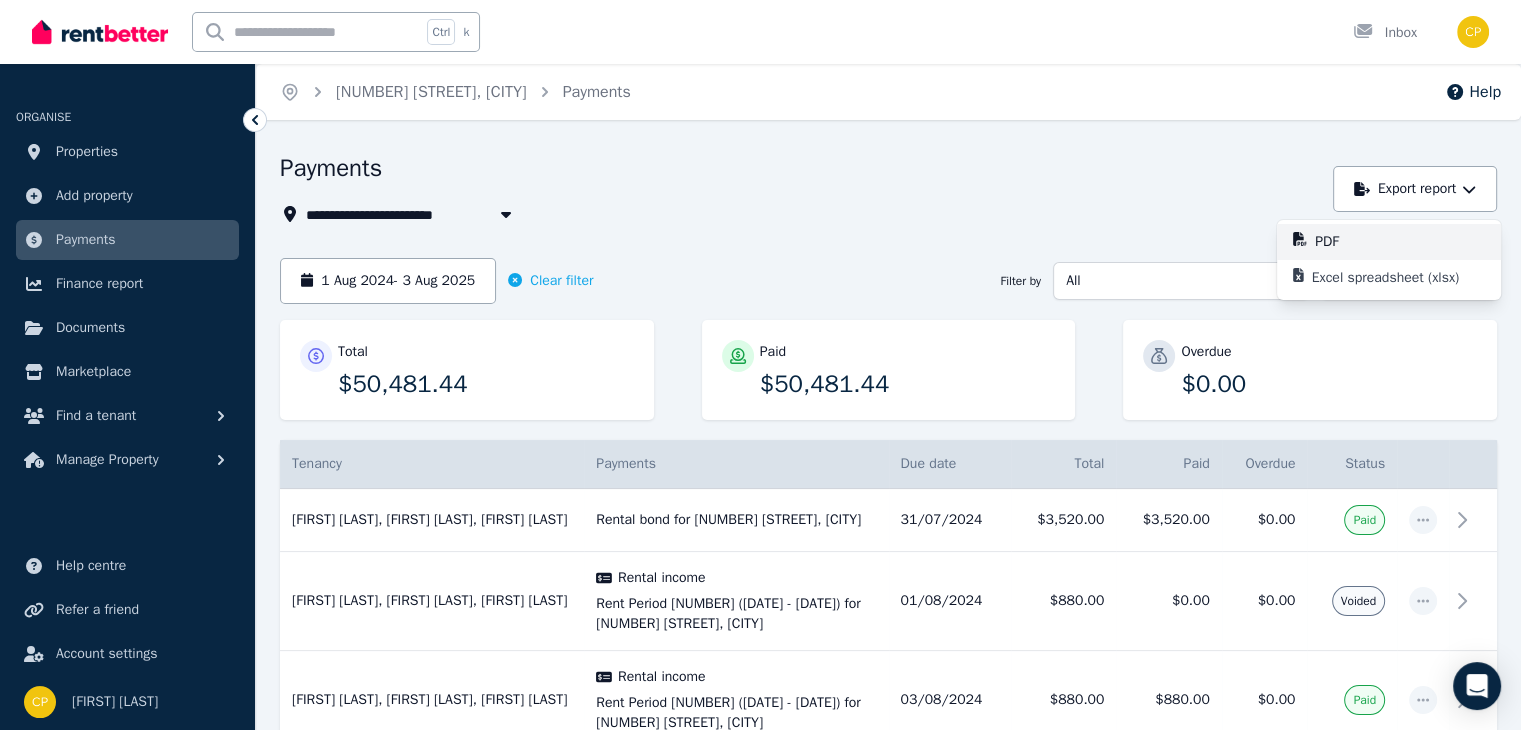 click on "PDF" at bounding box center (1400, 242) 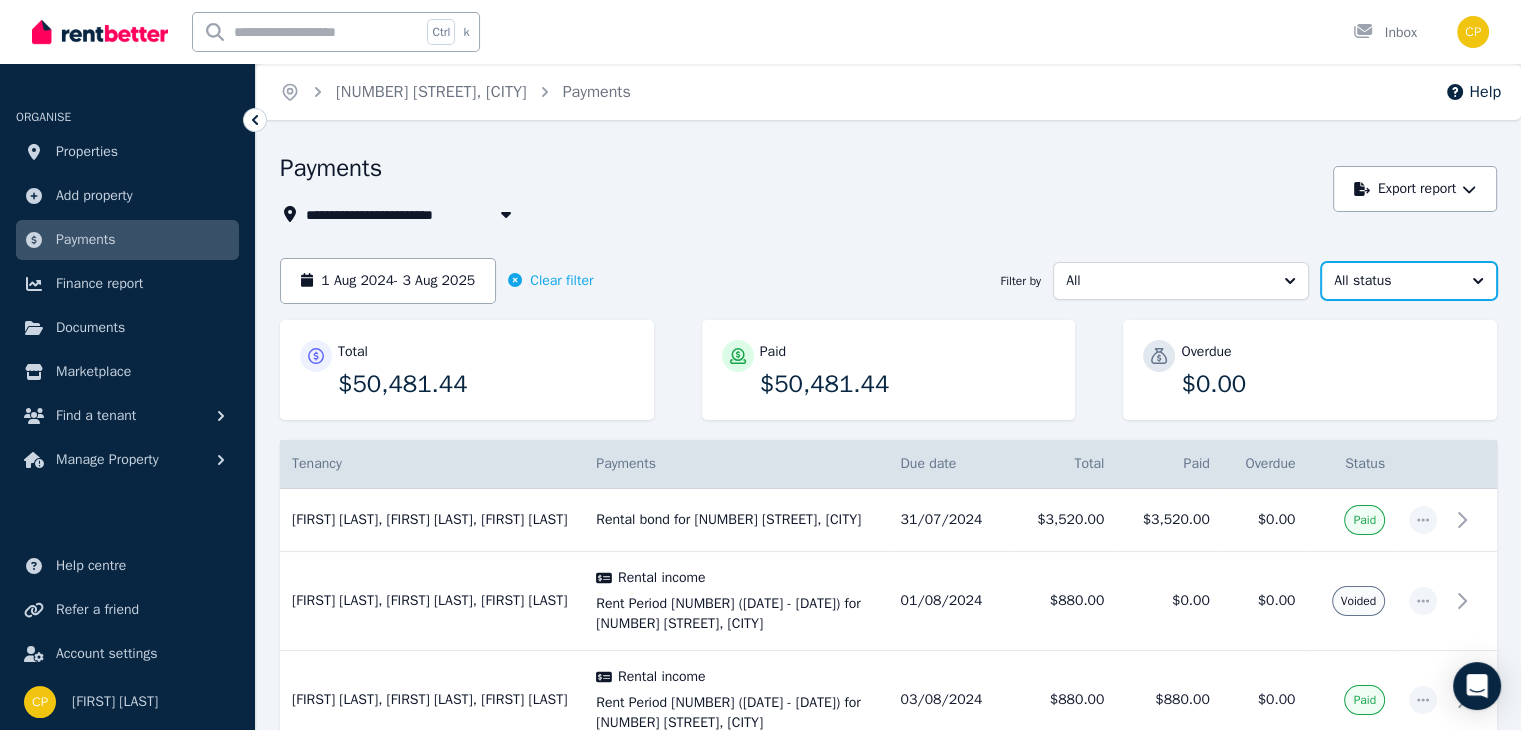 click on "All status" at bounding box center [1409, 281] 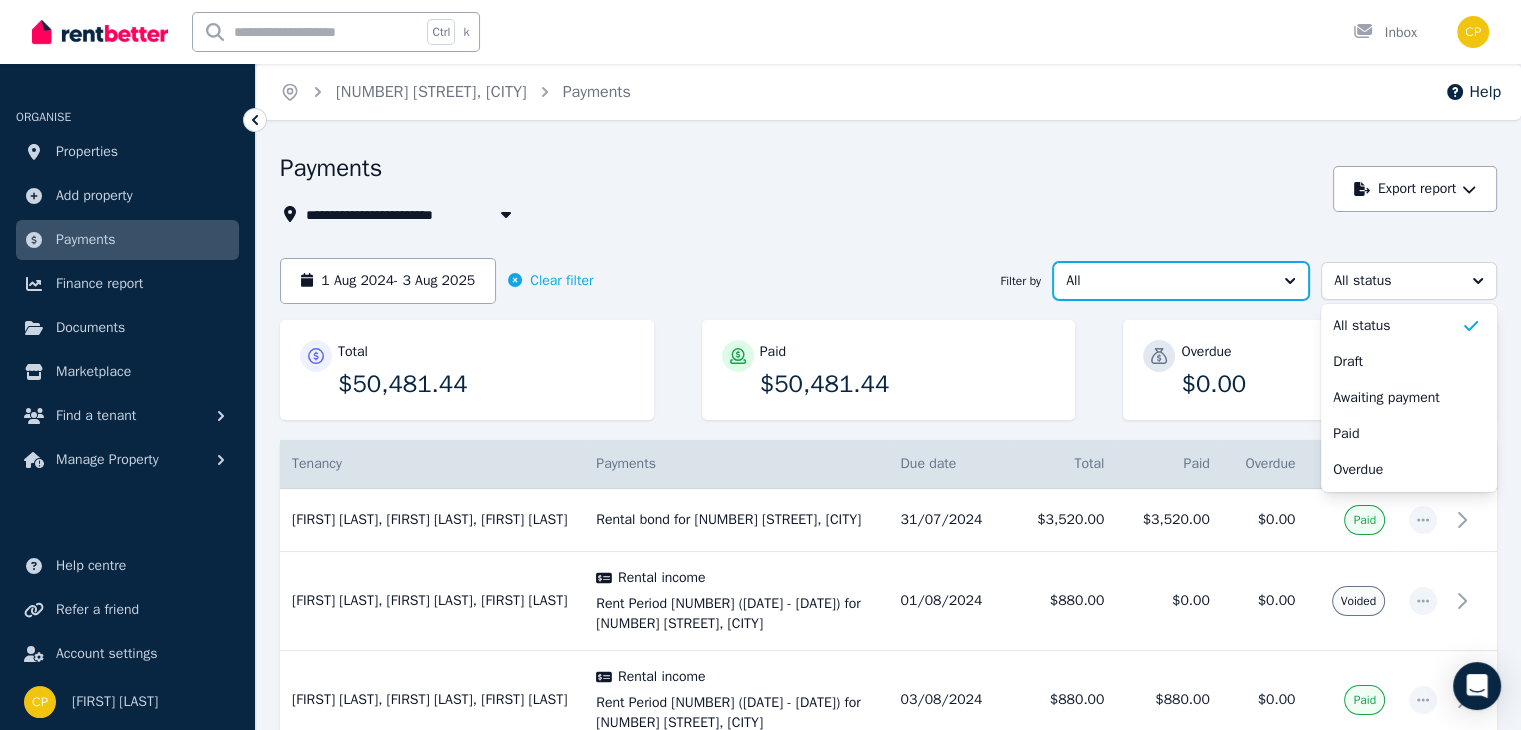 click on "All" at bounding box center (1181, 281) 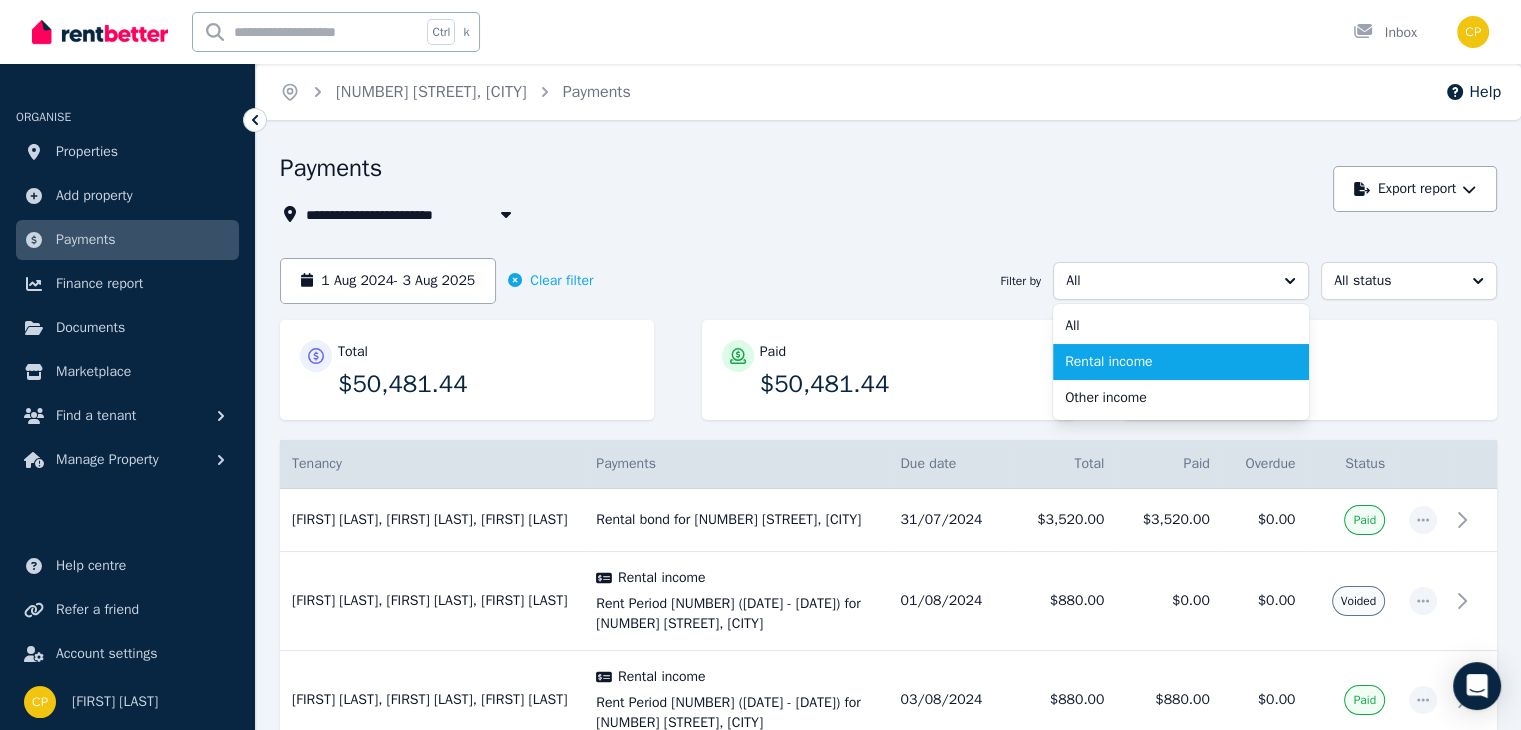 click on "Rental income" at bounding box center (1169, 362) 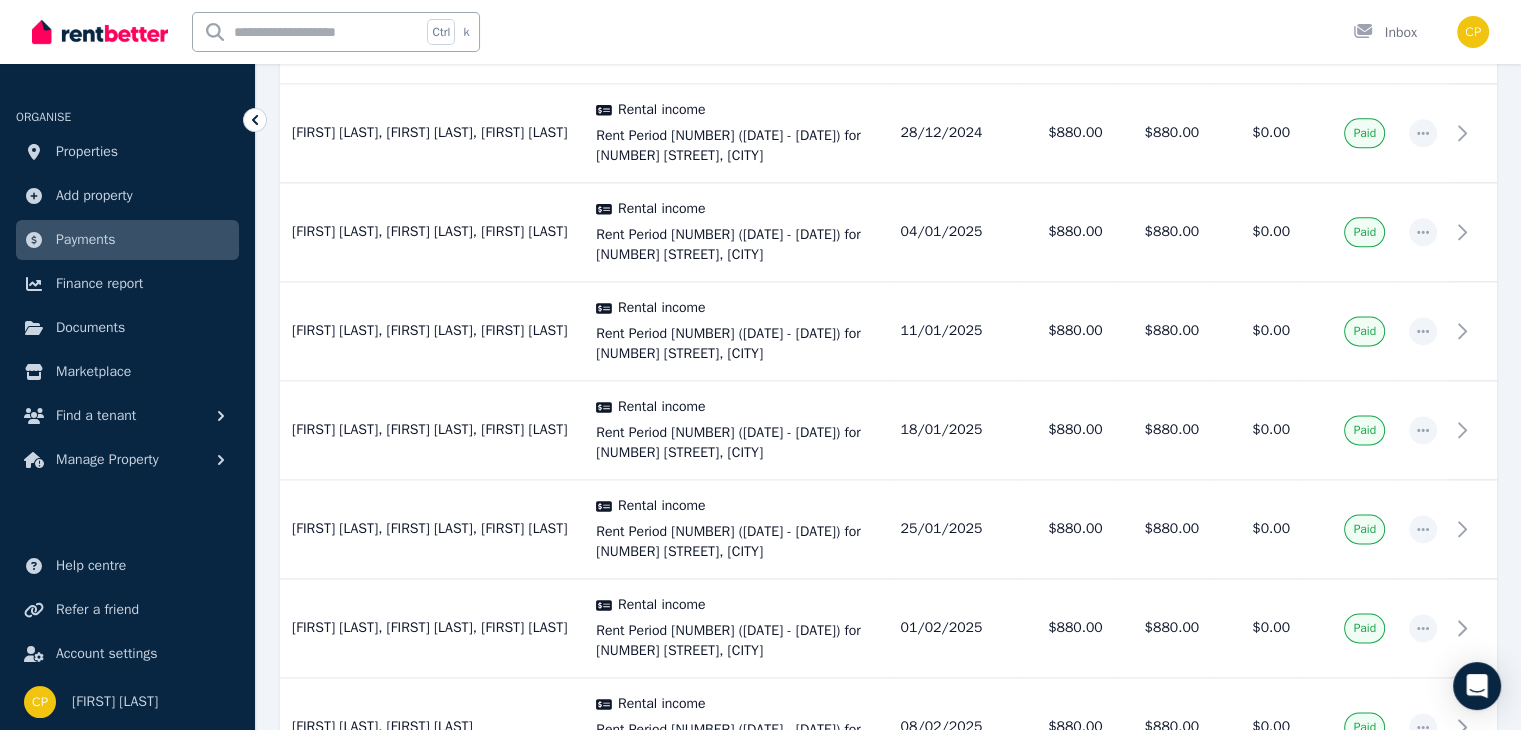 scroll, scrollTop: 0, scrollLeft: 0, axis: both 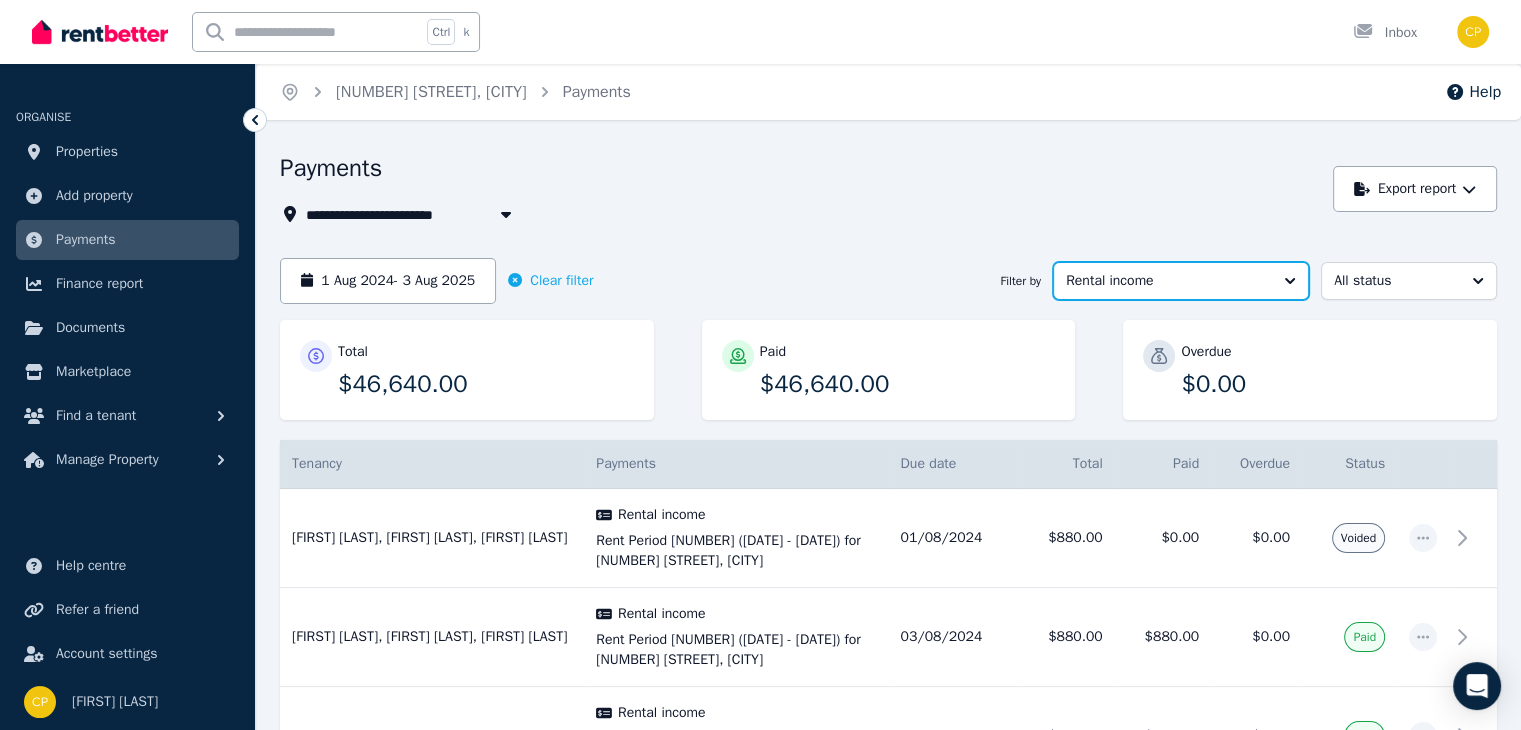 click on "Rental income" at bounding box center [1181, 281] 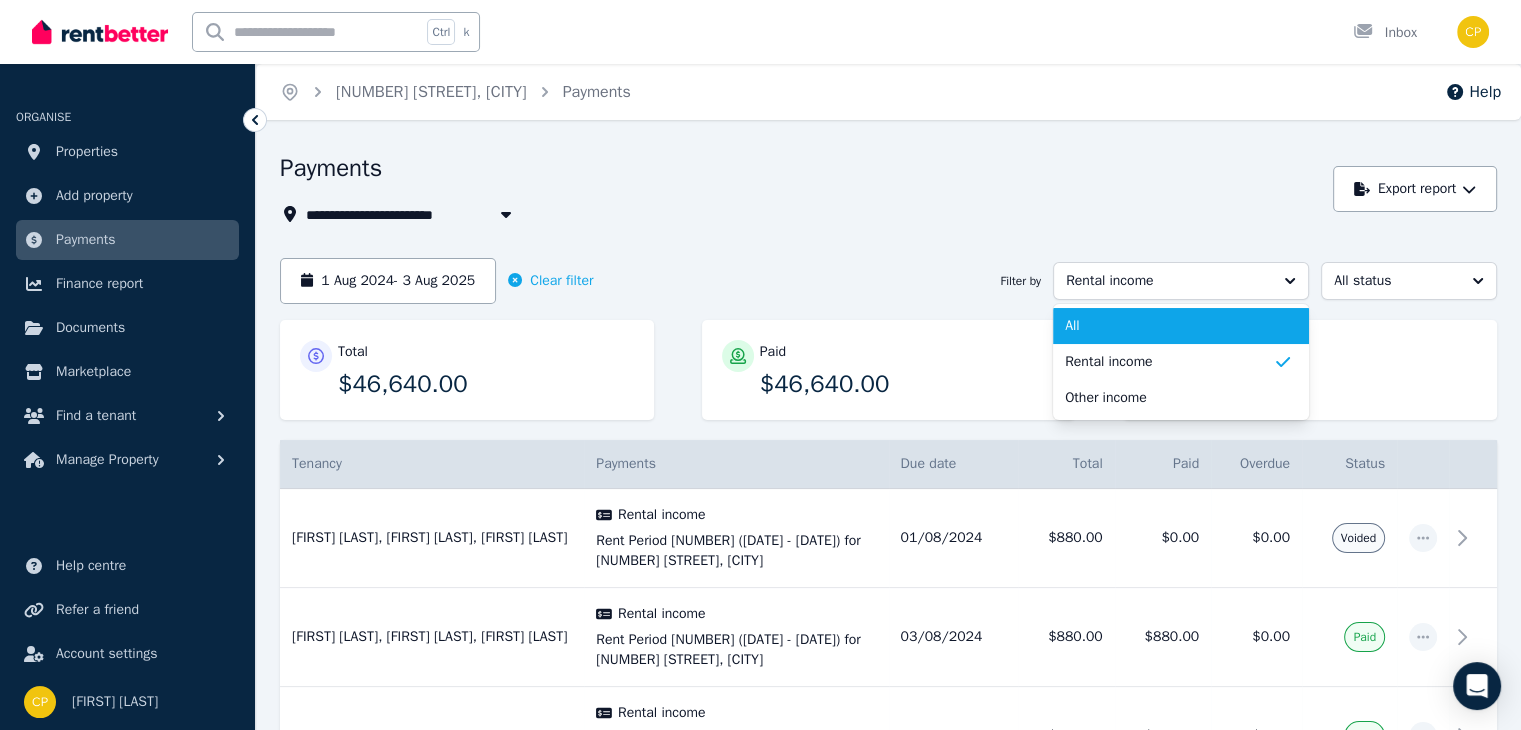 click on "All" at bounding box center (1169, 326) 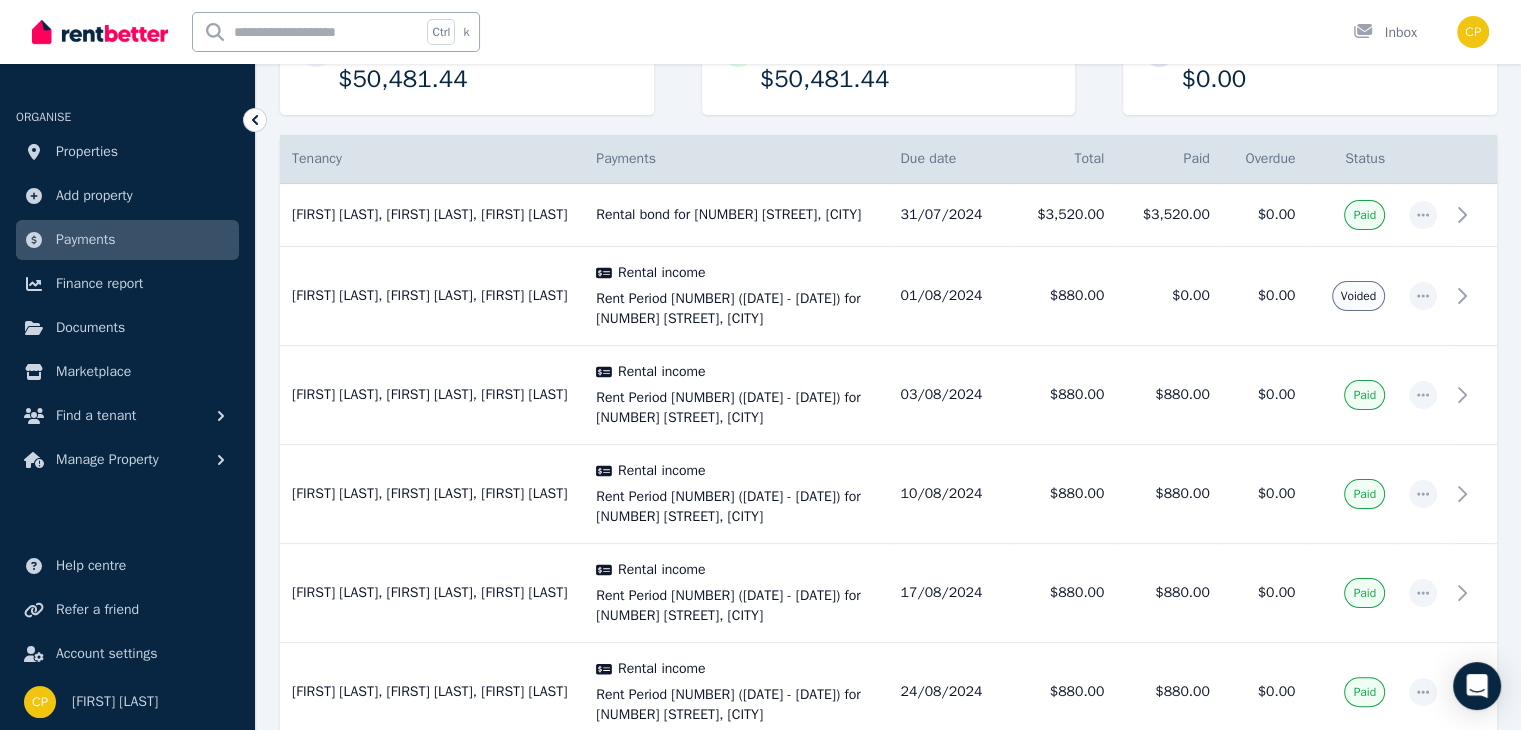scroll, scrollTop: 0, scrollLeft: 0, axis: both 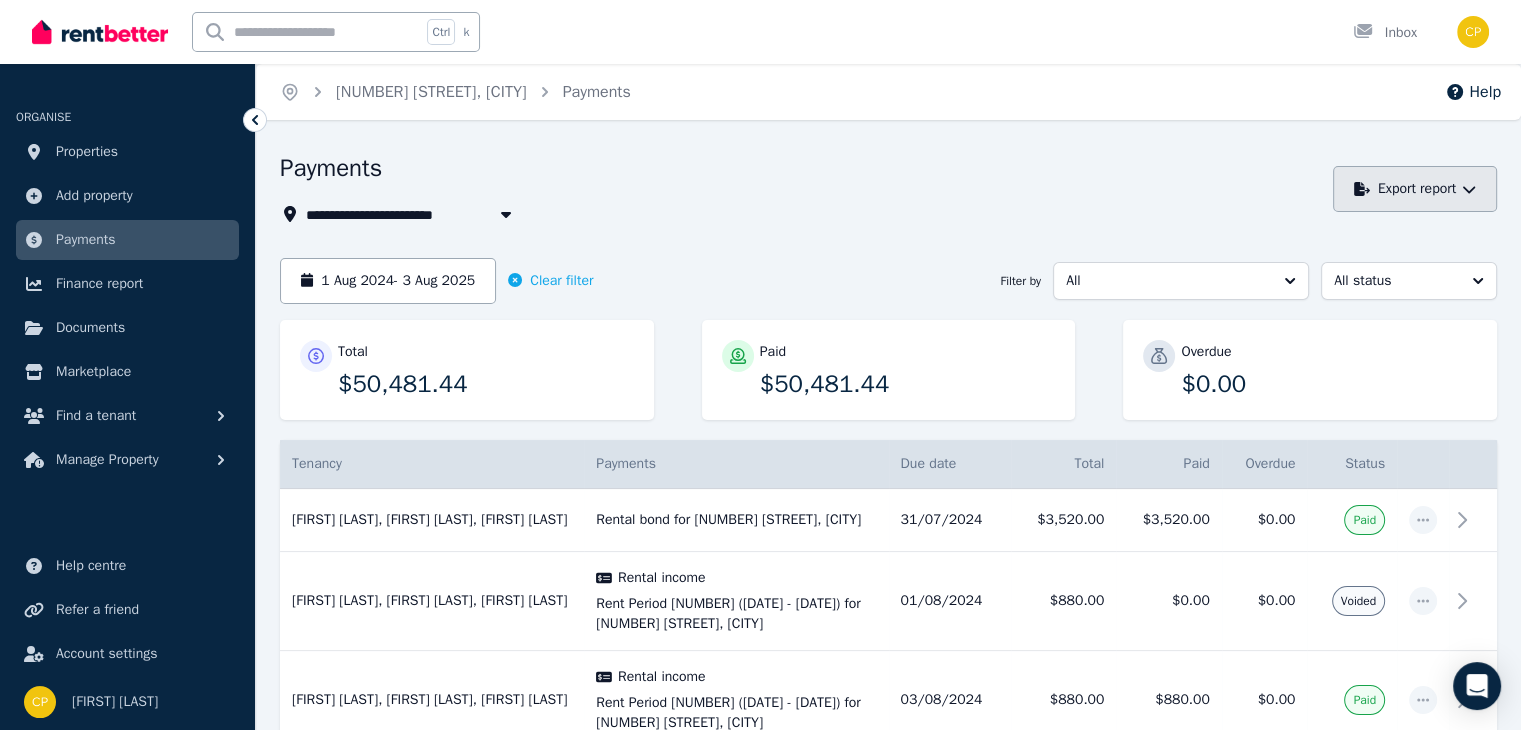 click on "Export report" at bounding box center (1415, 189) 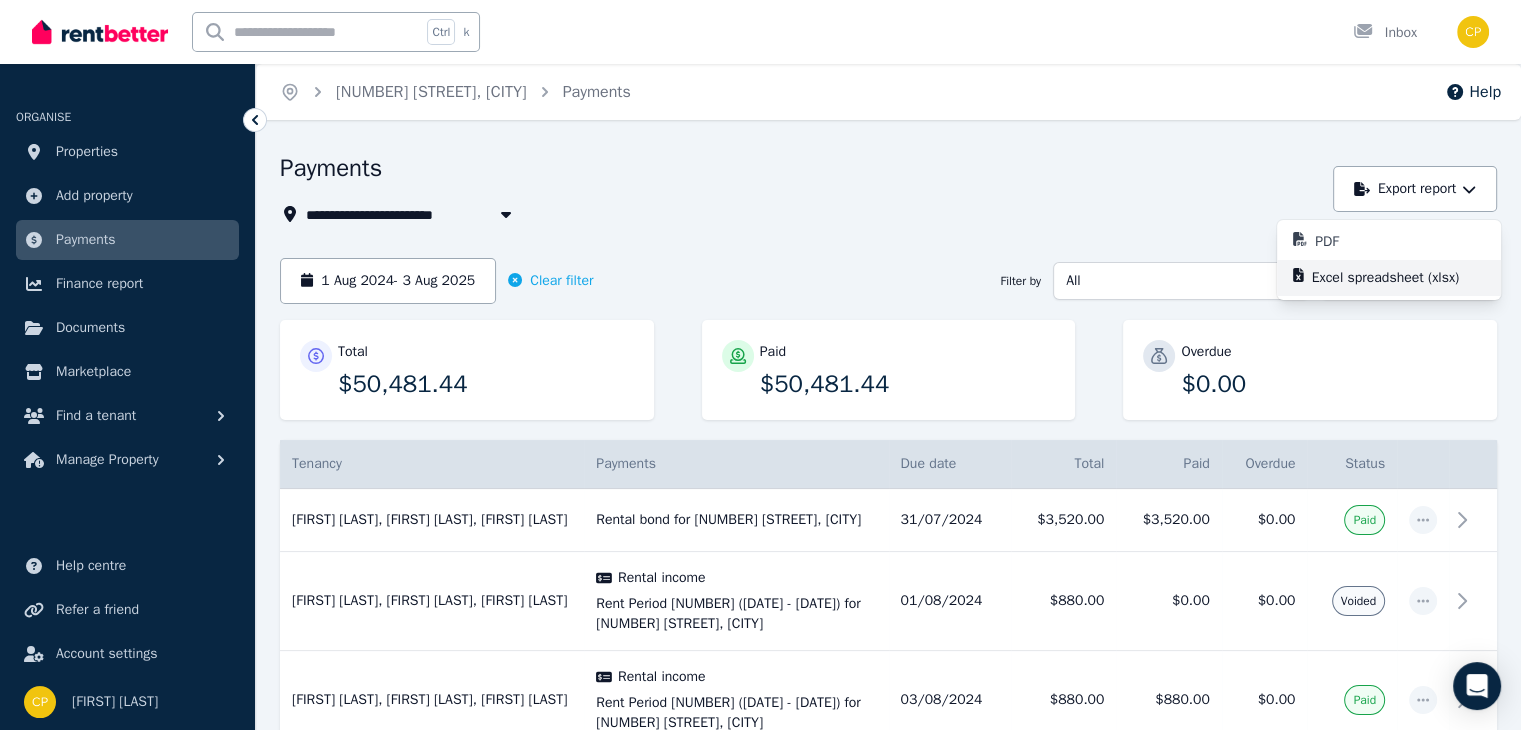 click on "Excel spreadsheet (xlsx)" at bounding box center (1389, 278) 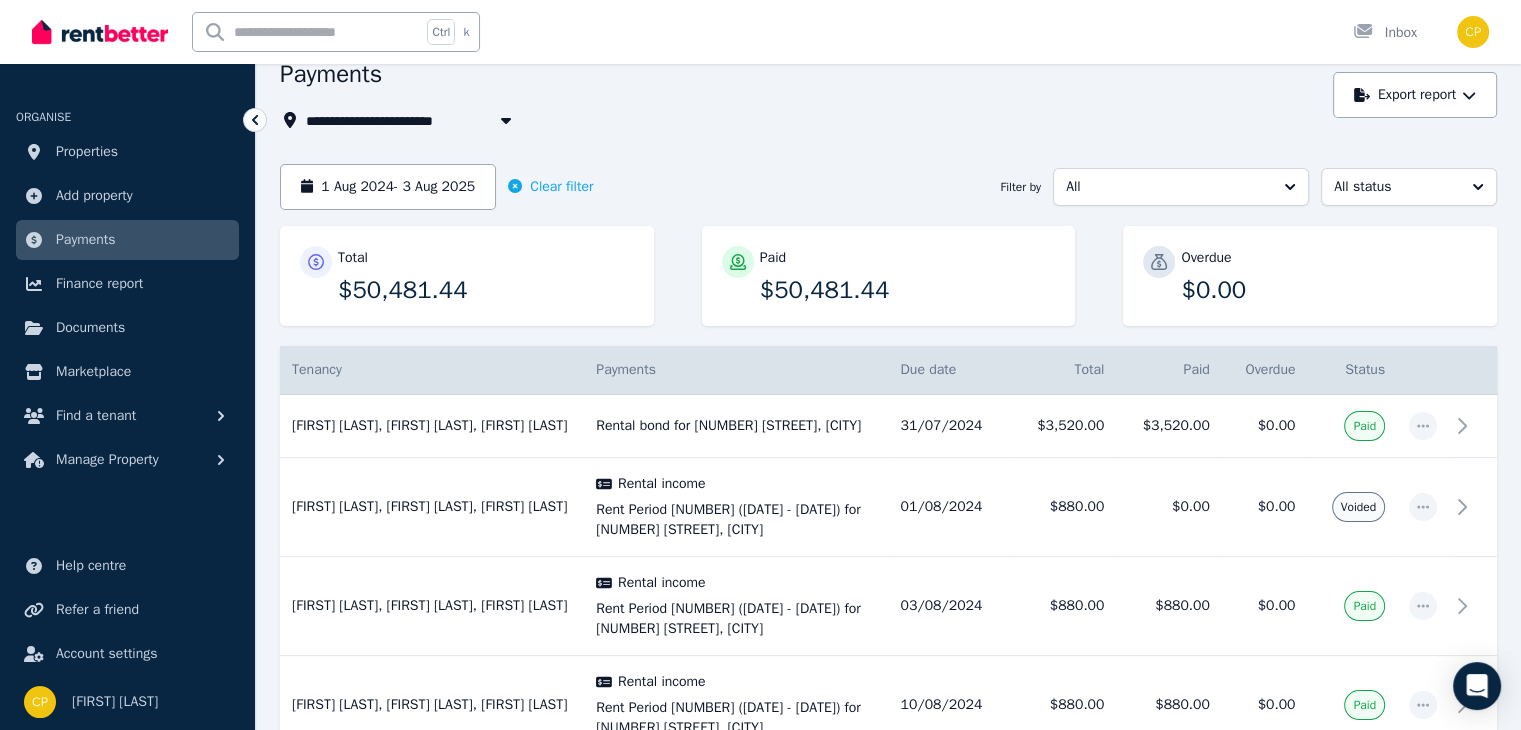 scroll, scrollTop: 49, scrollLeft: 0, axis: vertical 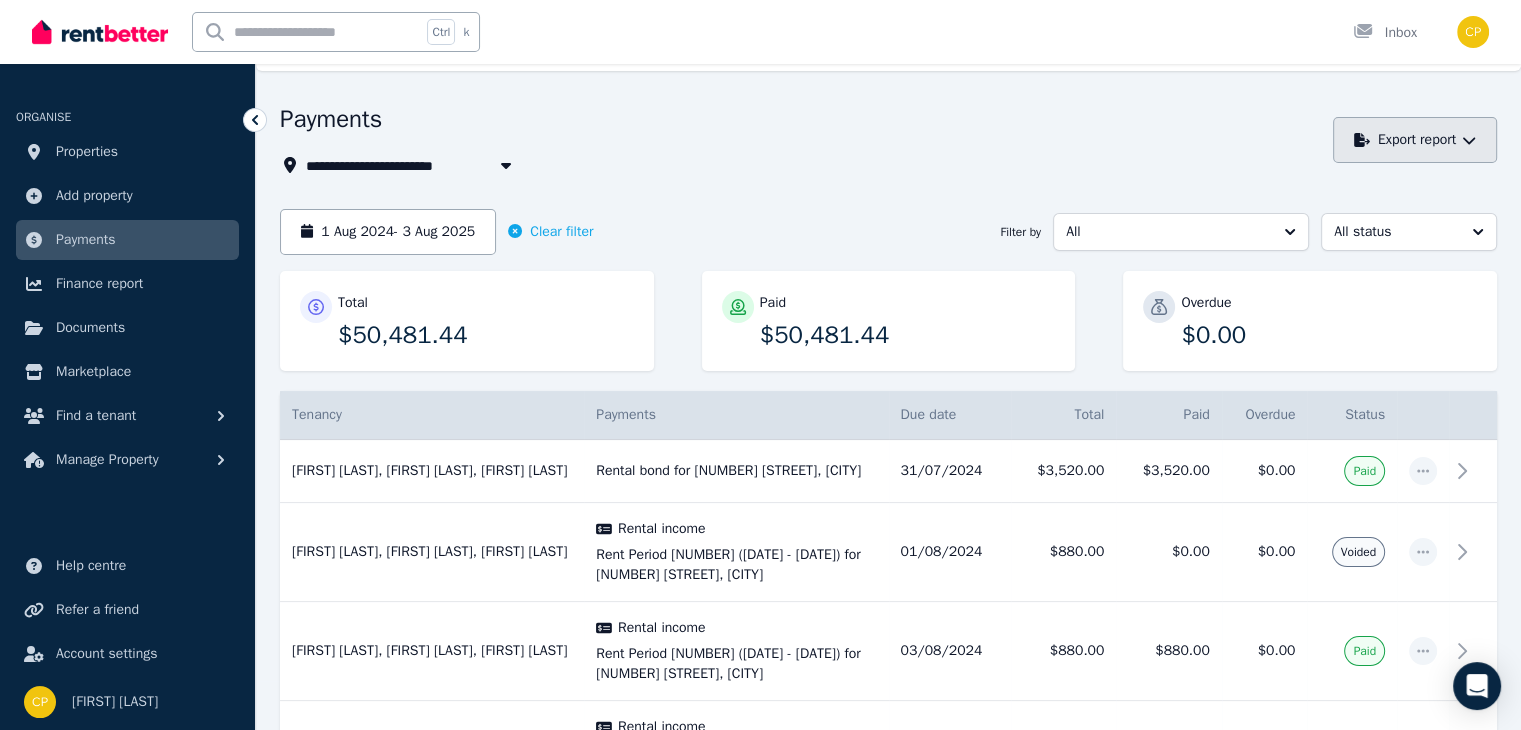 click 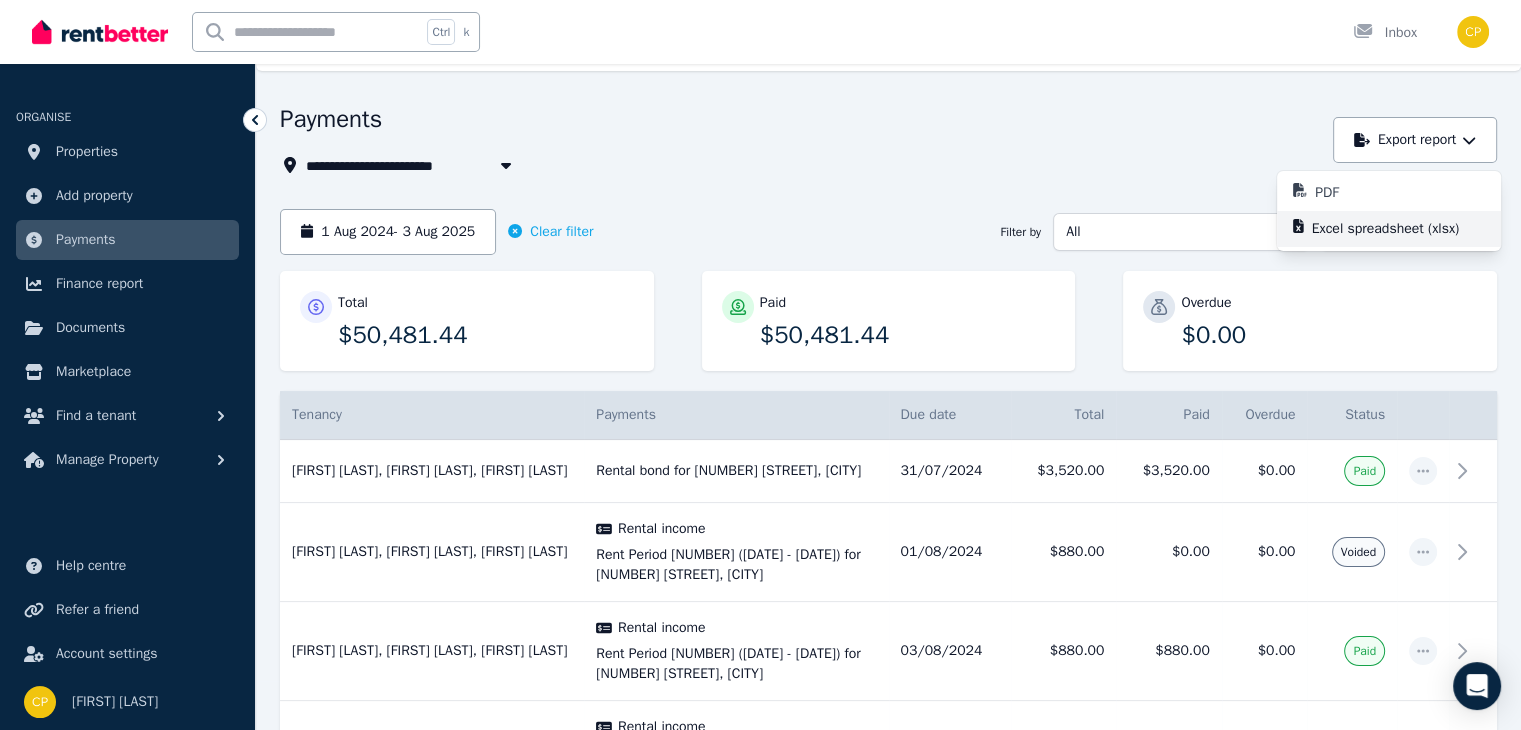 click on "Excel spreadsheet (xlsx)" at bounding box center [1394, 229] 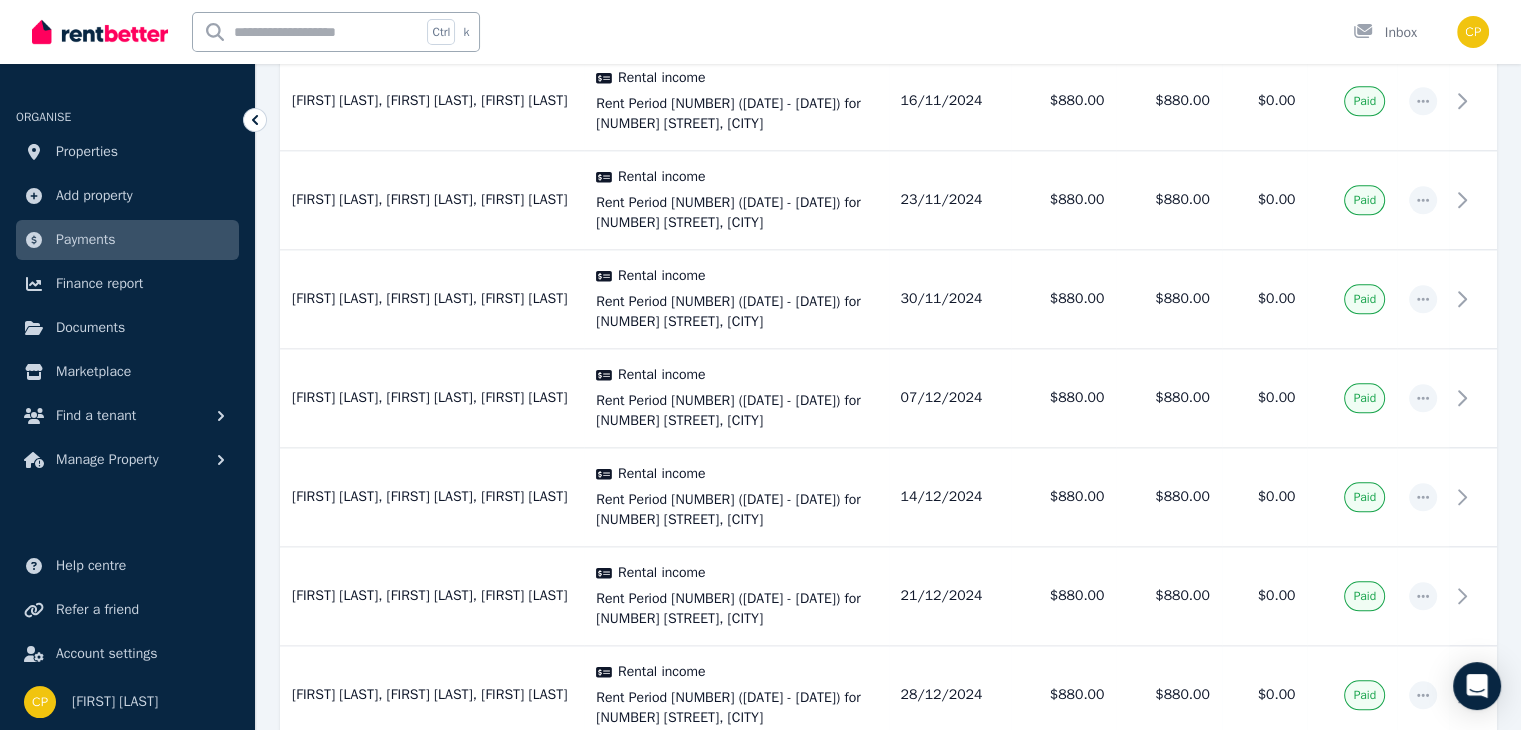 scroll, scrollTop: 0, scrollLeft: 0, axis: both 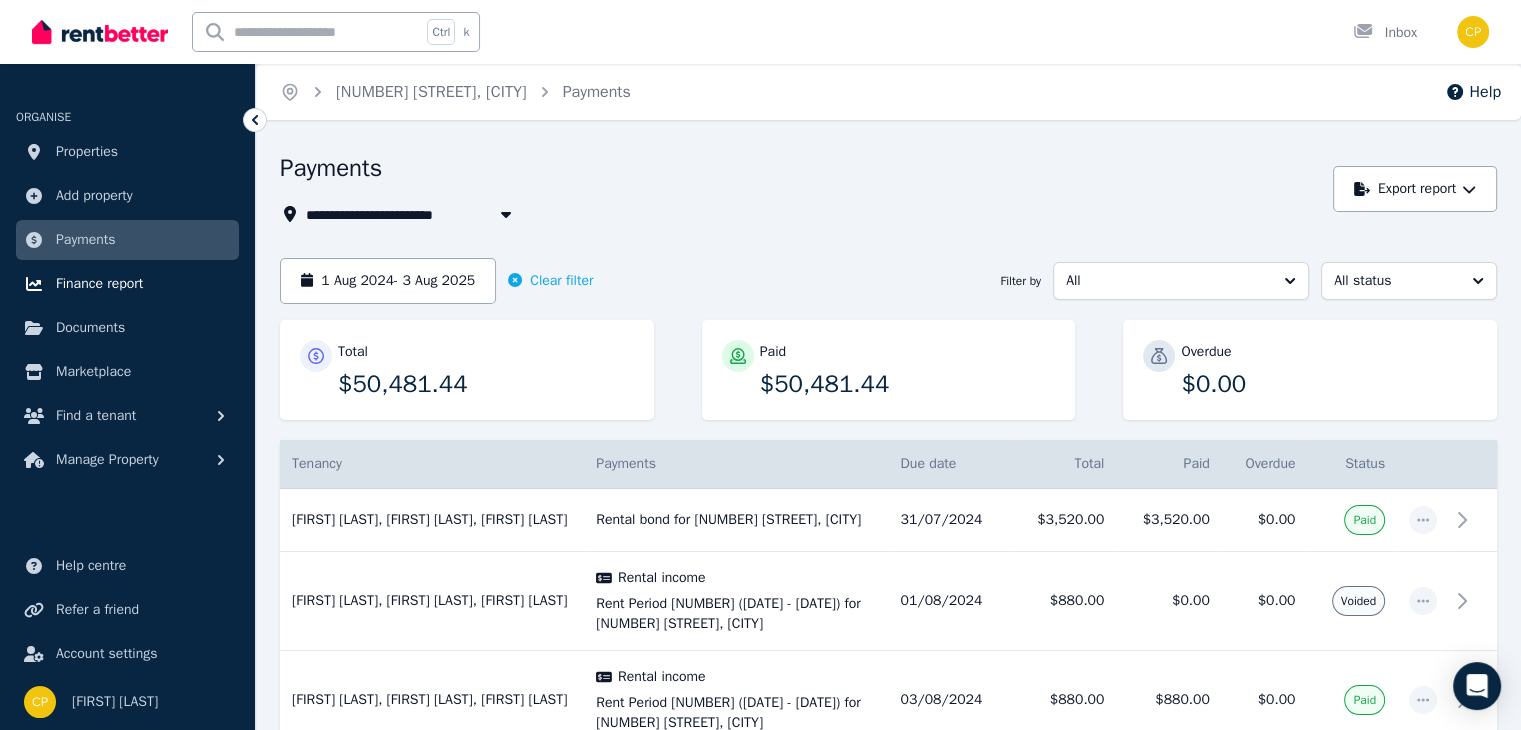 click on "Finance report" at bounding box center (99, 284) 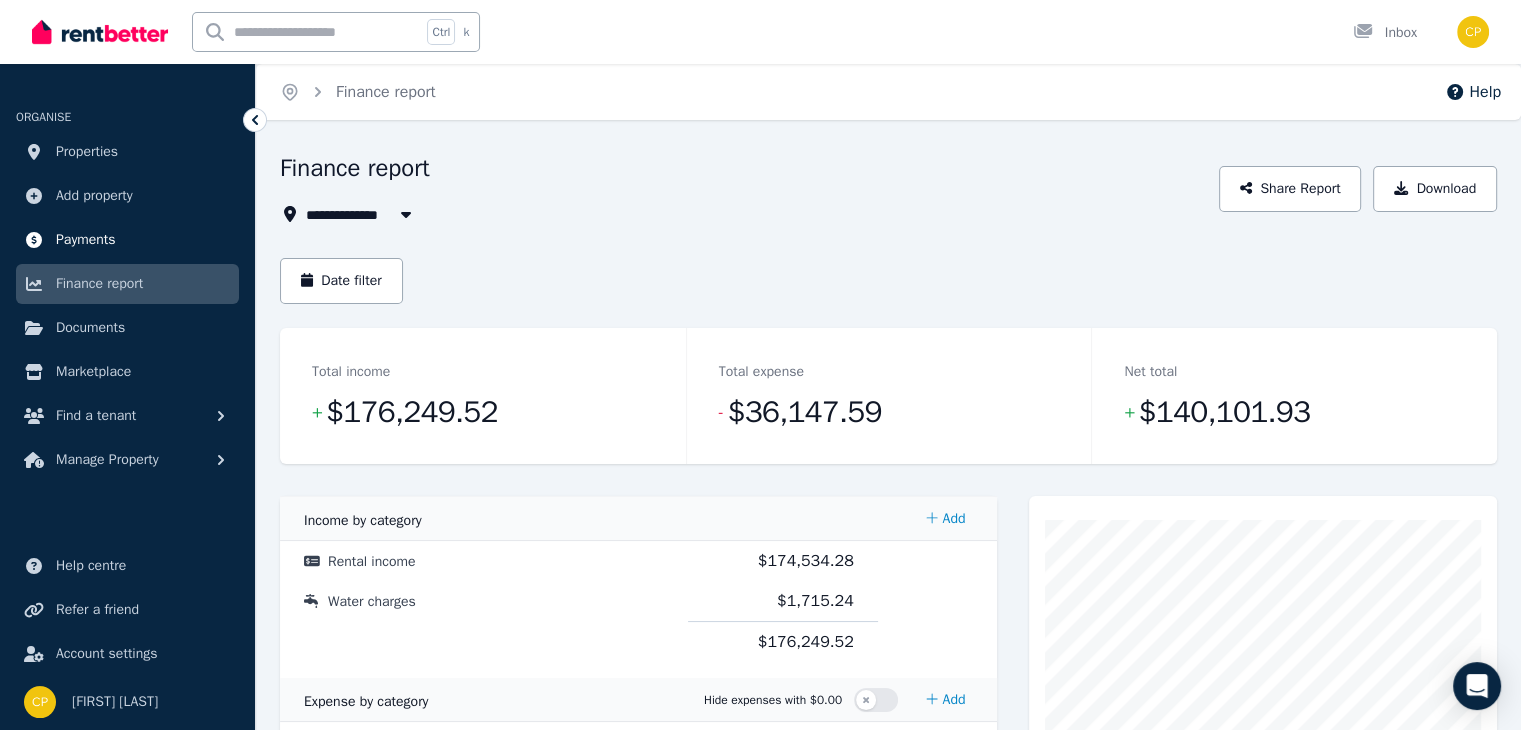 click on "Payments" at bounding box center (86, 240) 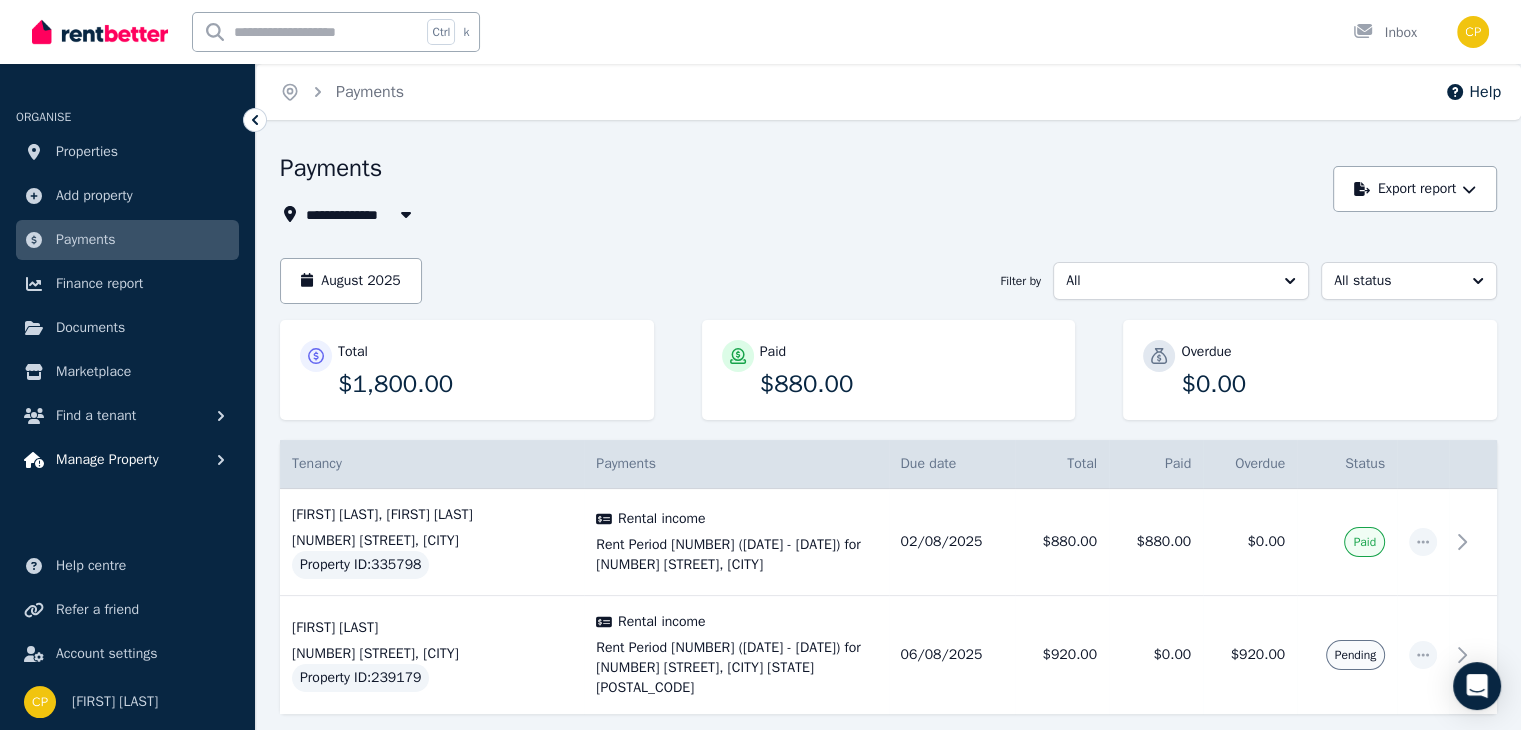 click on "Manage Property" at bounding box center (107, 460) 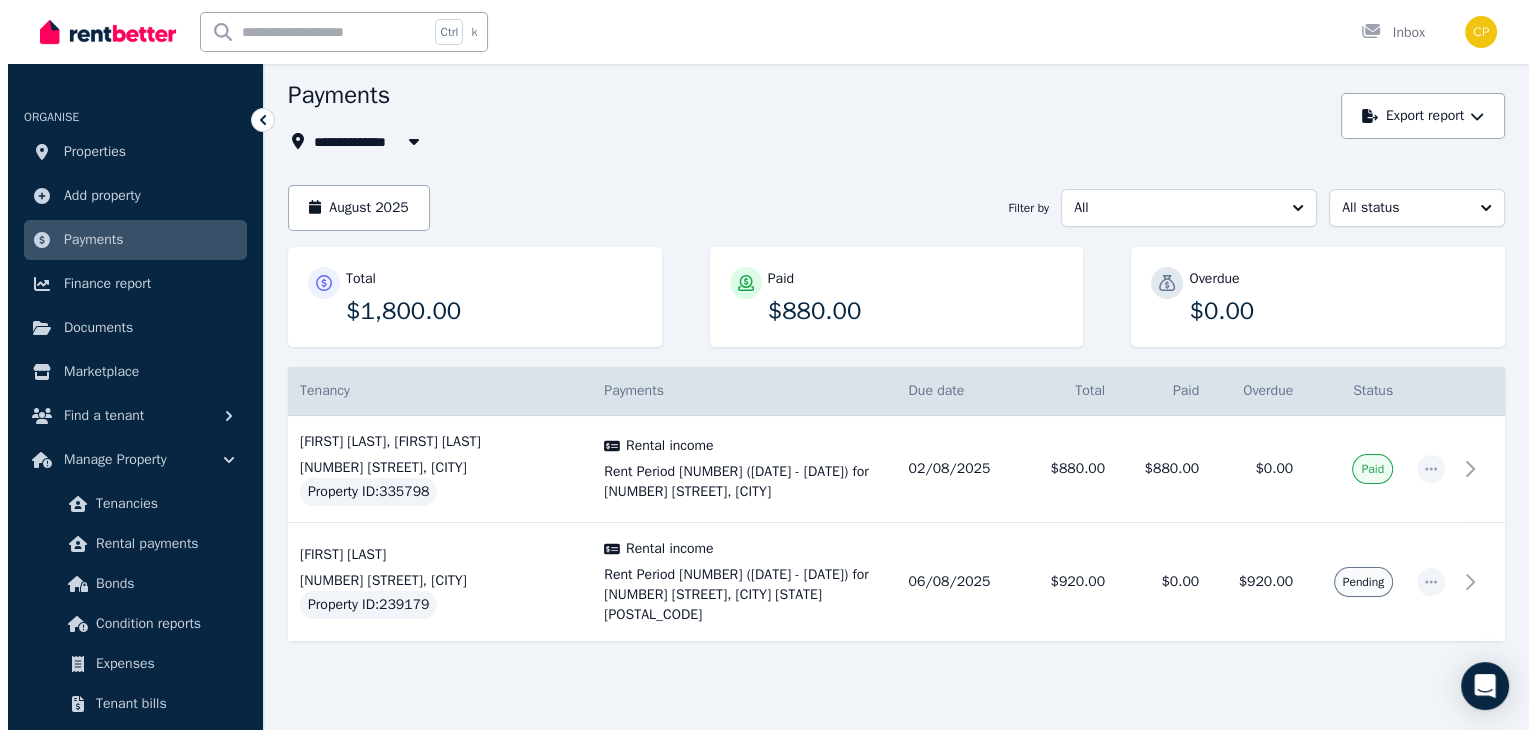 scroll, scrollTop: 80, scrollLeft: 0, axis: vertical 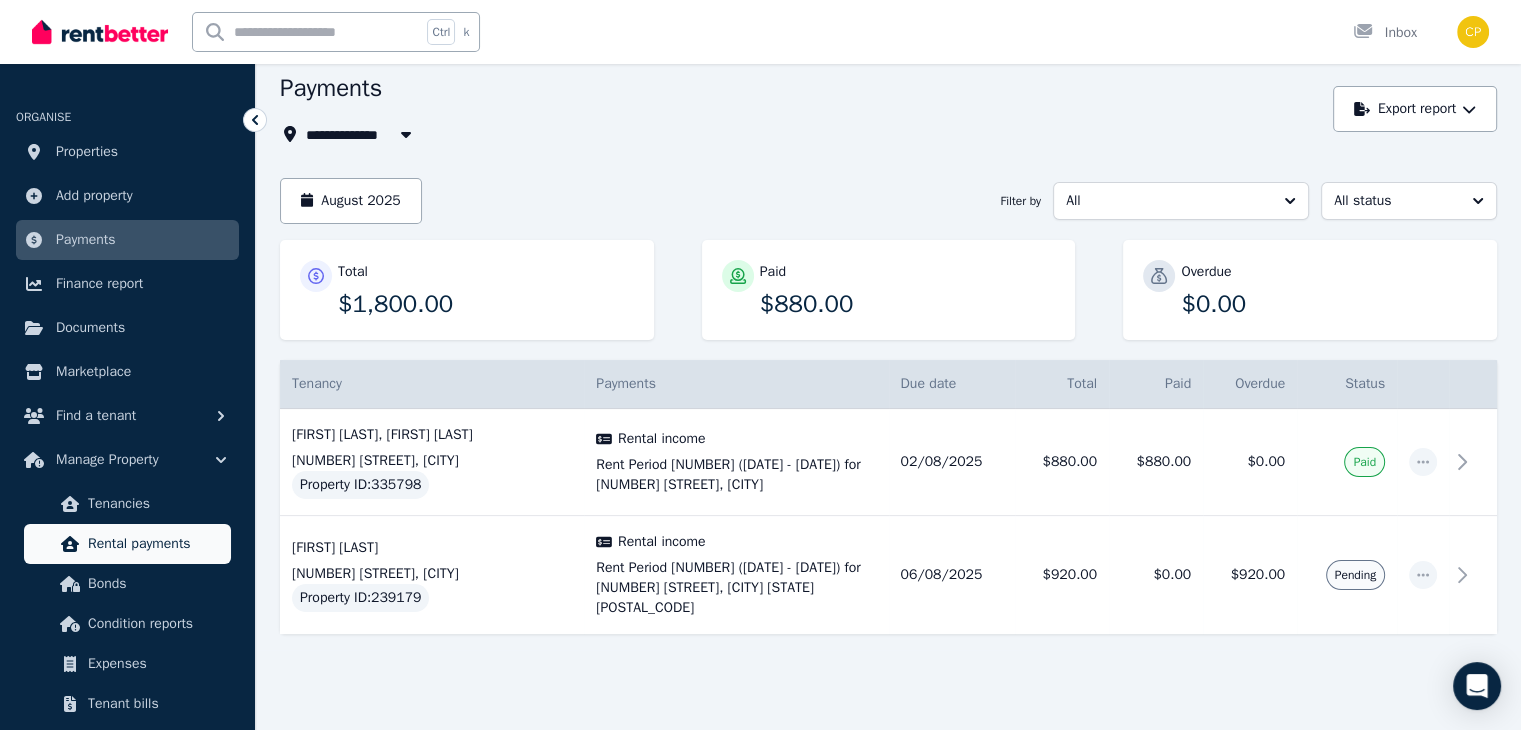 click on "Rental payments" at bounding box center [155, 544] 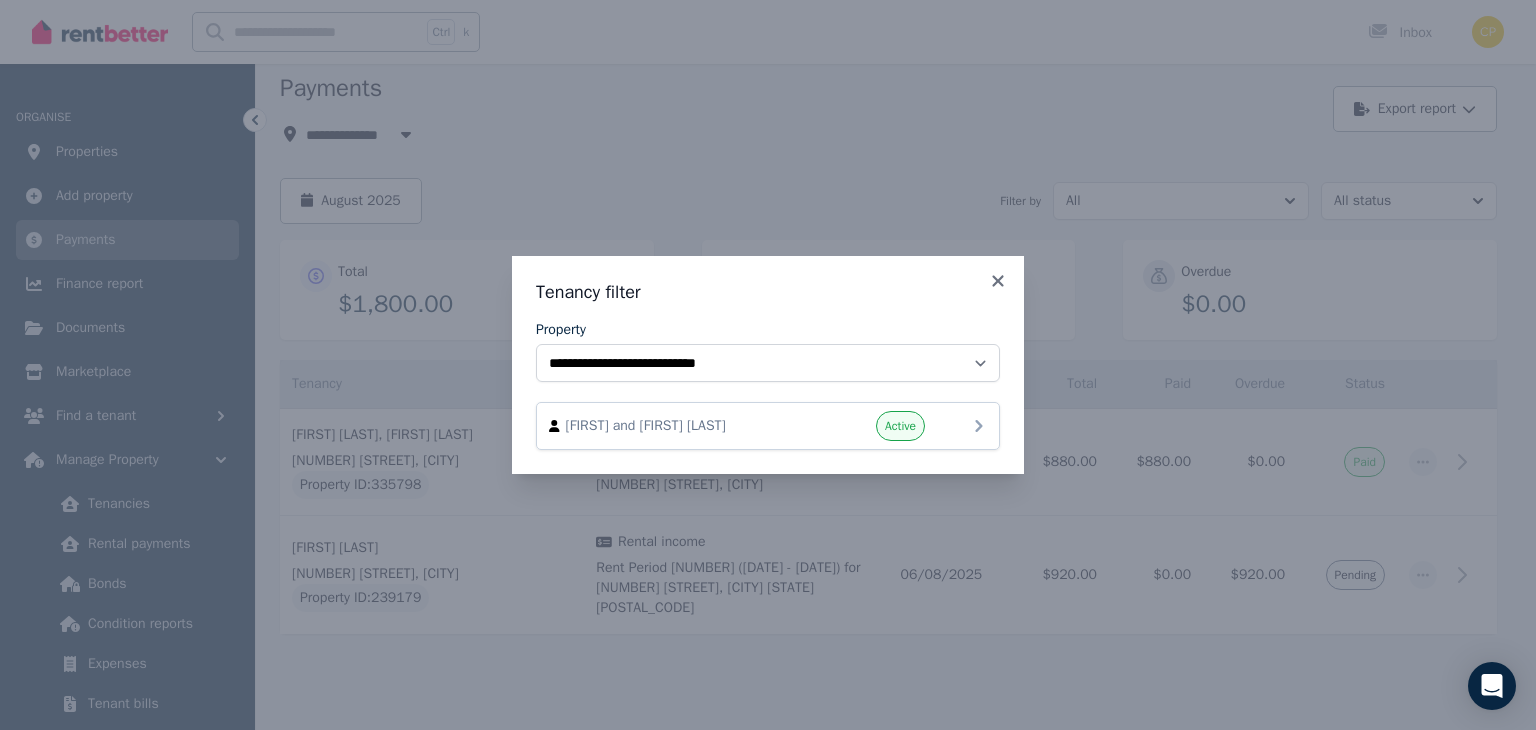 click 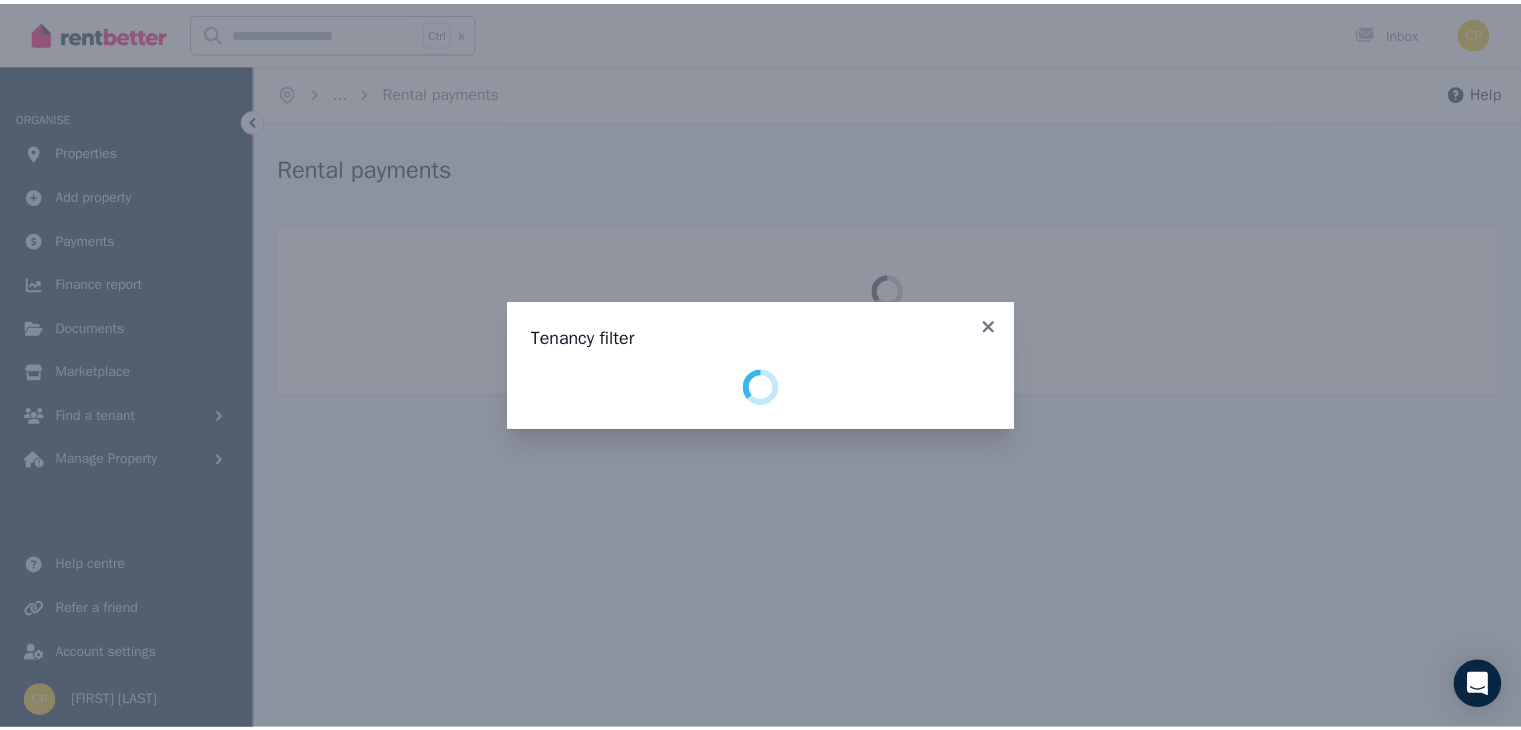 scroll, scrollTop: 0, scrollLeft: 0, axis: both 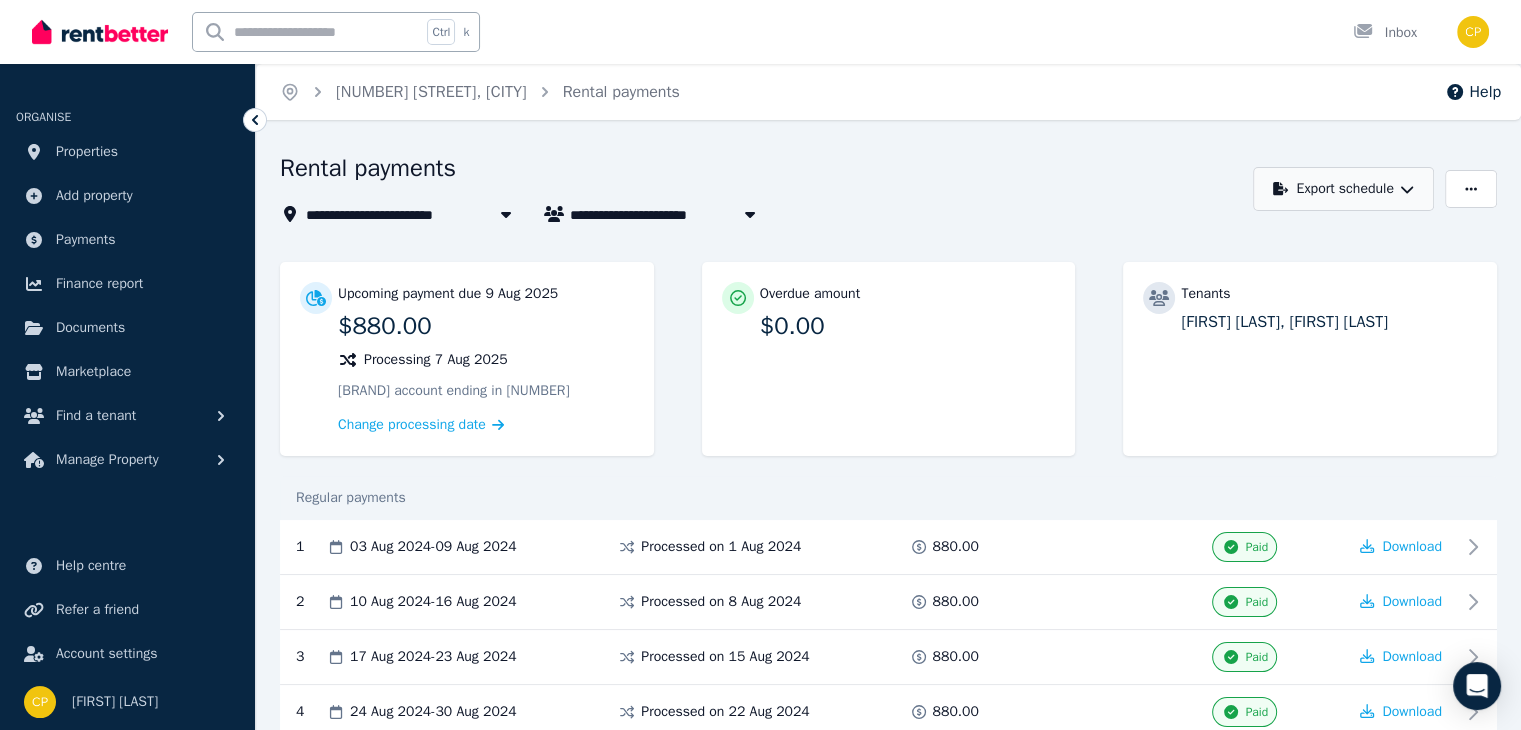 click 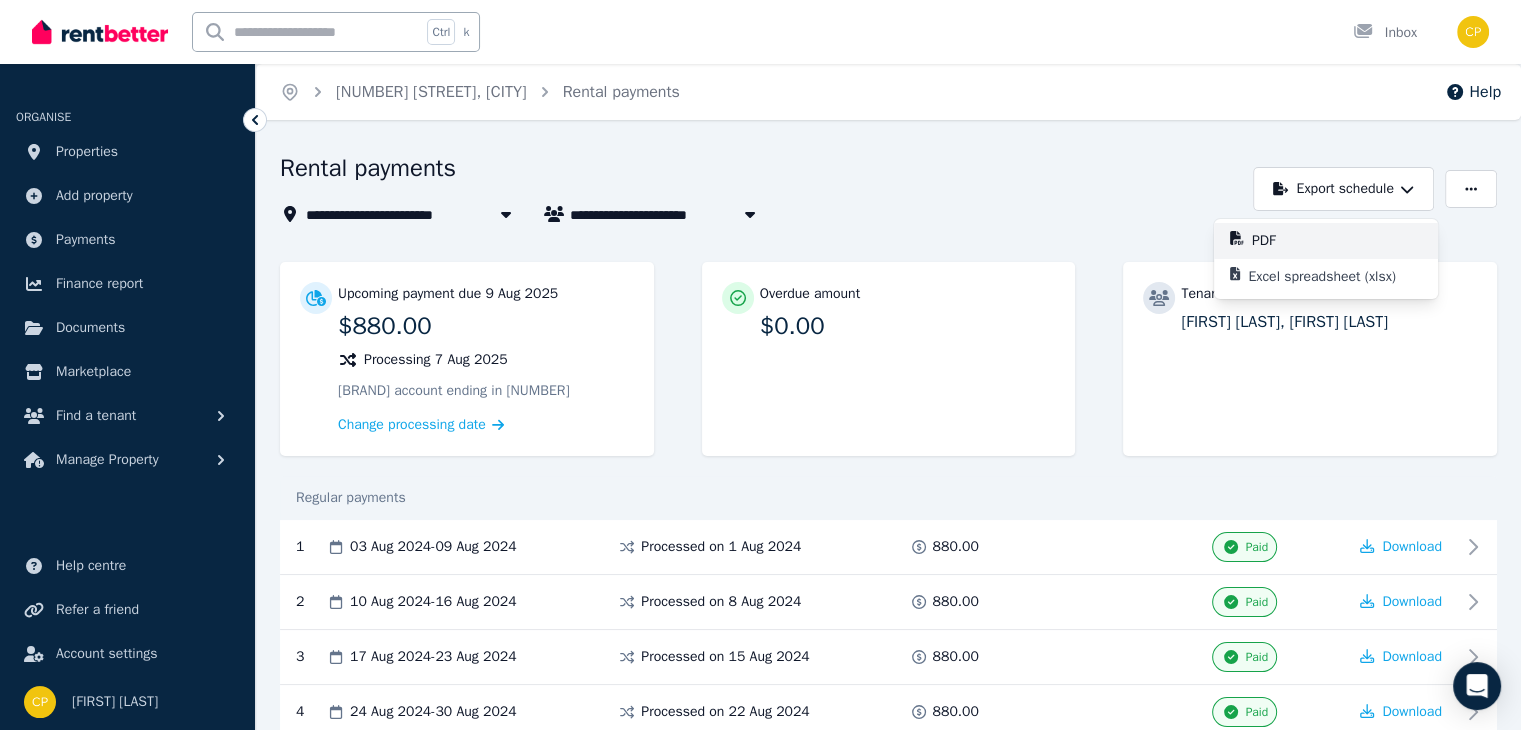 click on "PDF" at bounding box center (1326, 241) 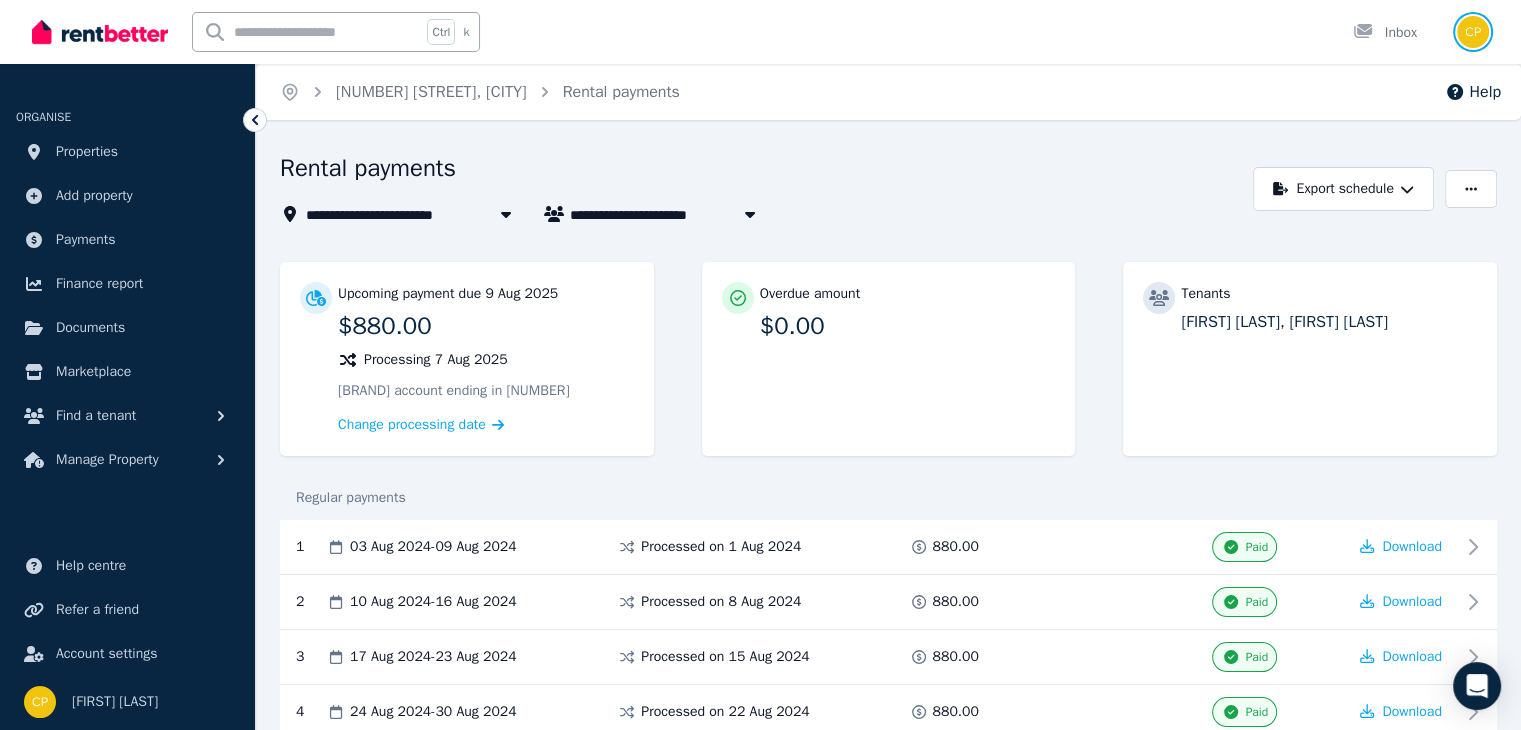 click at bounding box center [1473, 32] 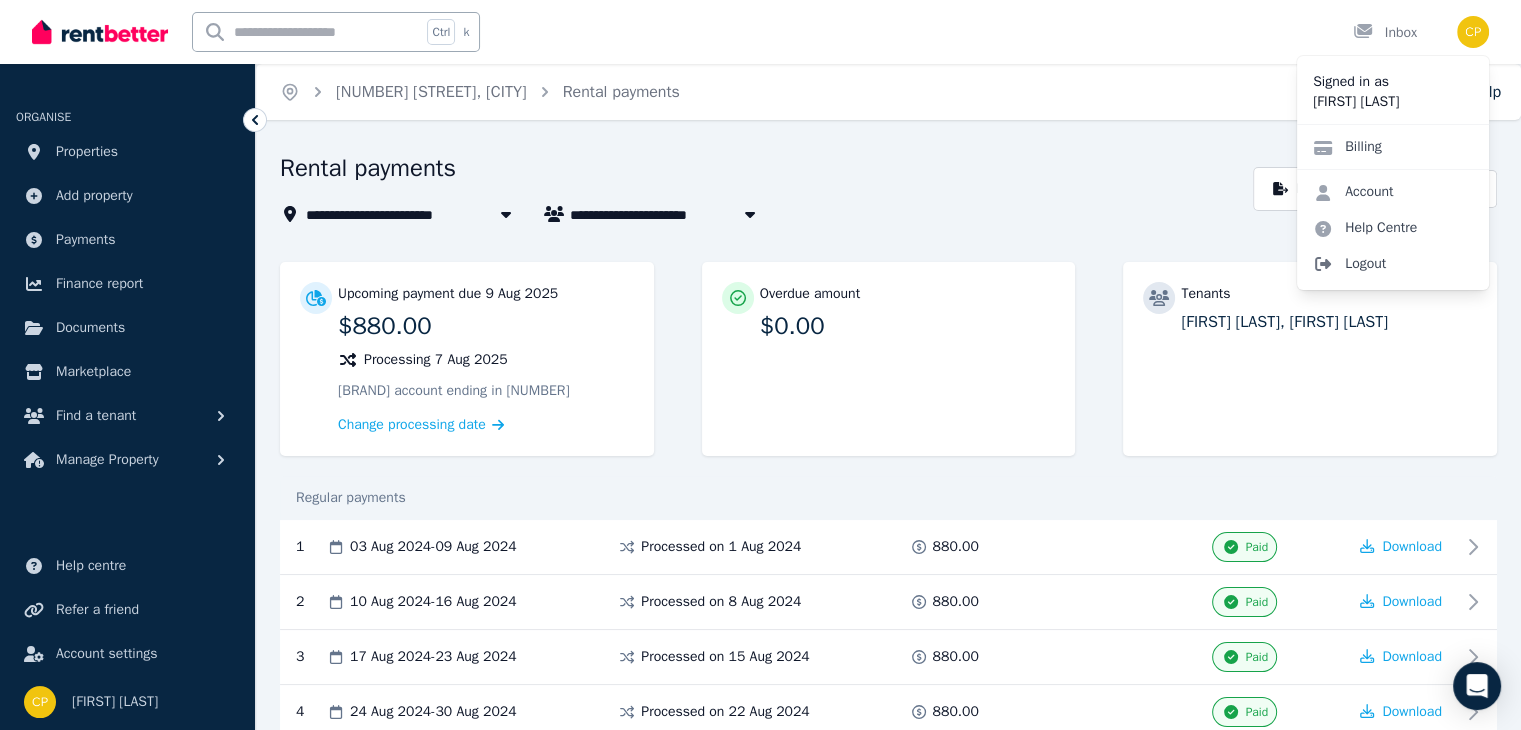 click on "Logout" at bounding box center [1393, 264] 